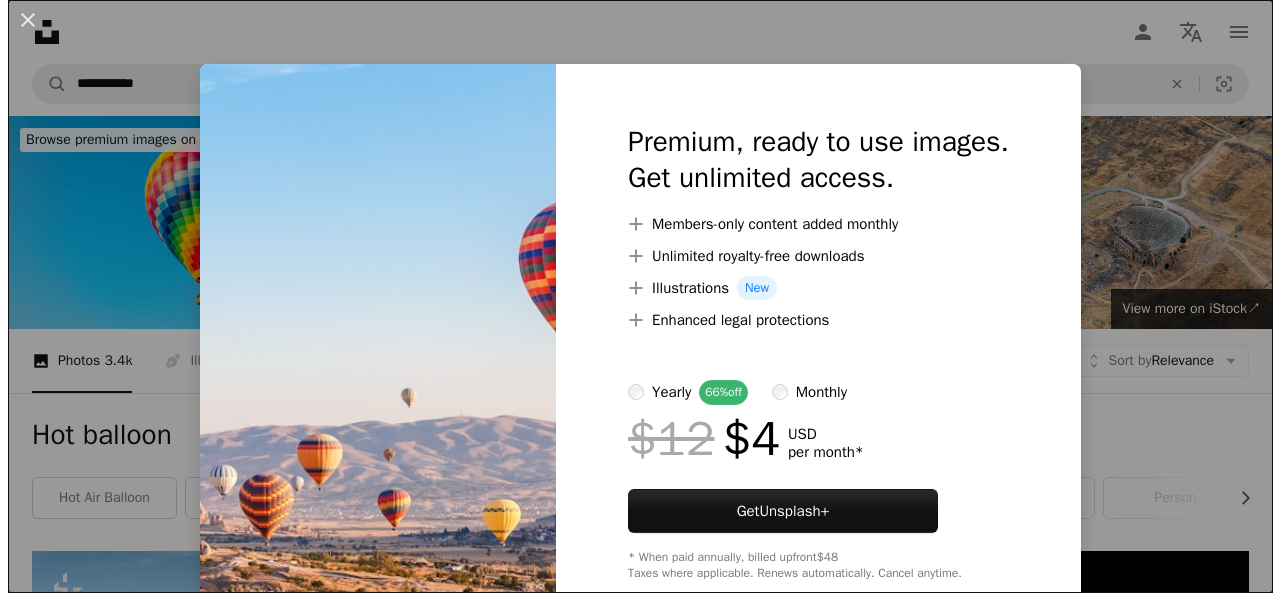 scroll, scrollTop: 400, scrollLeft: 0, axis: vertical 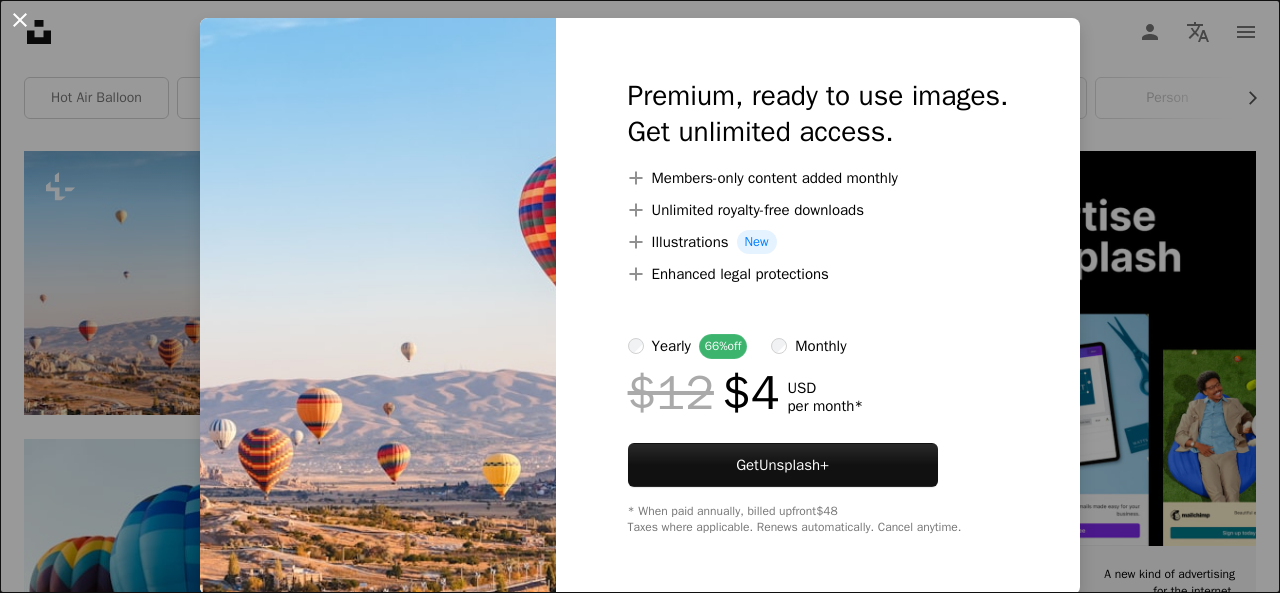 click on "An X shape" at bounding box center [20, 20] 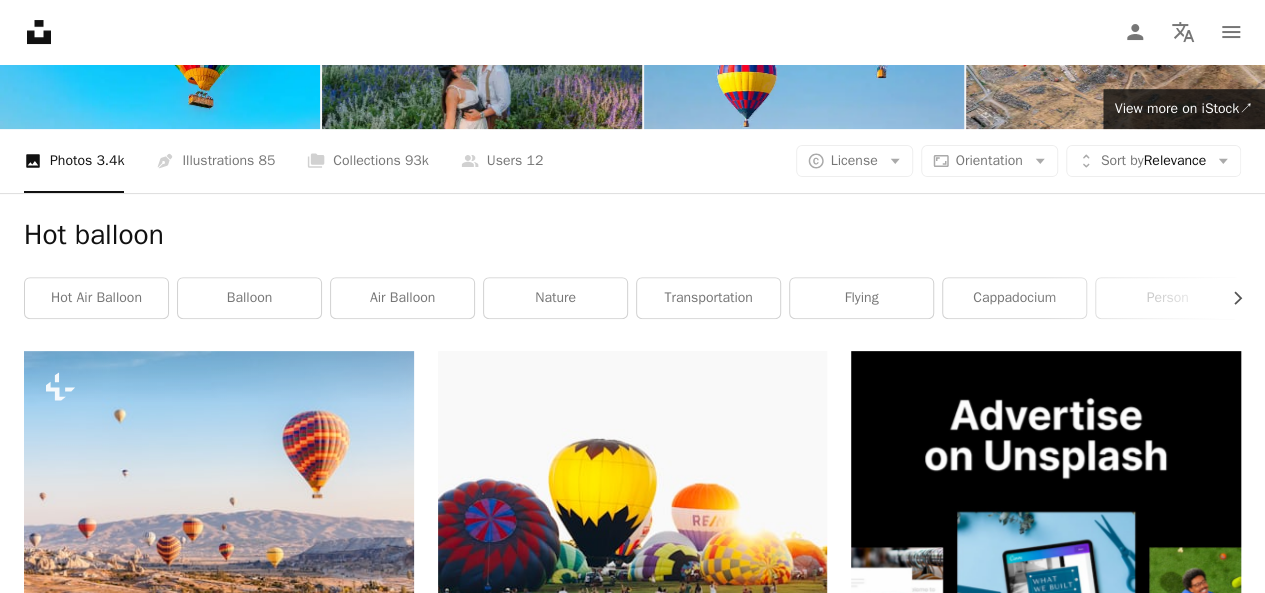 scroll, scrollTop: 0, scrollLeft: 0, axis: both 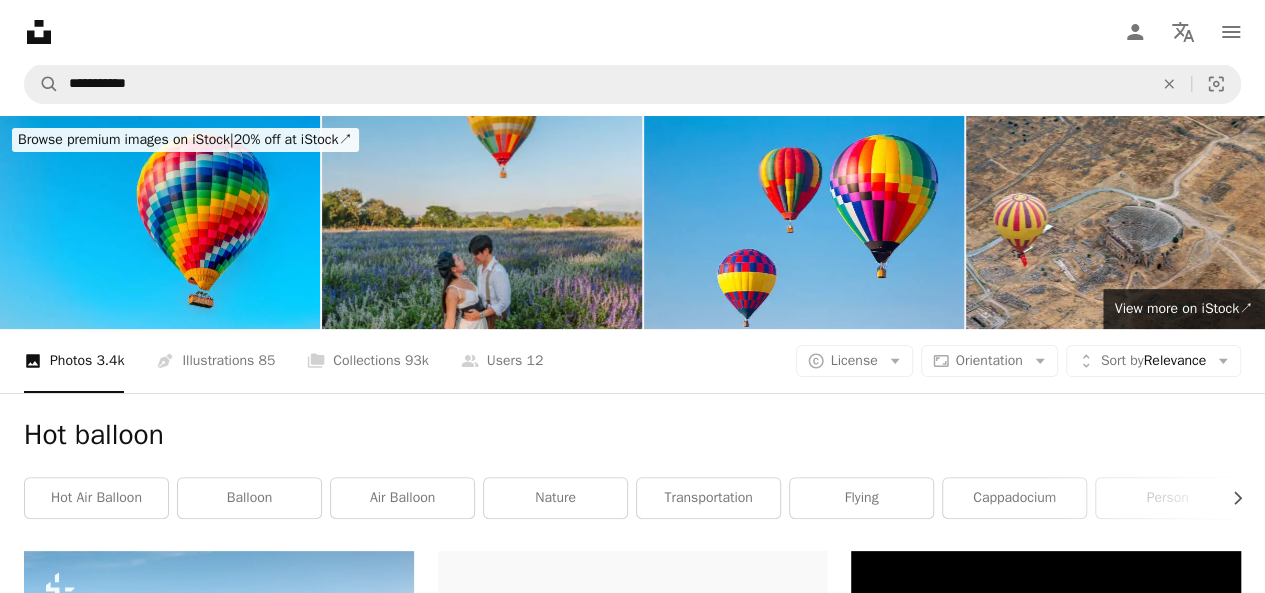 click at bounding box center (482, 222) 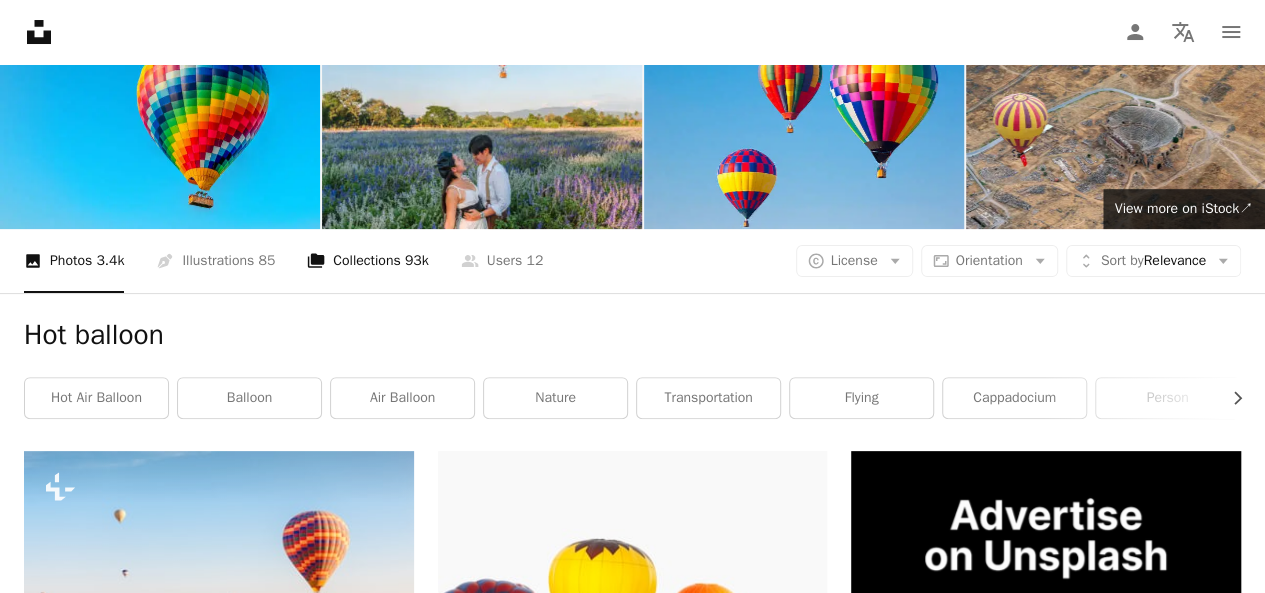 scroll, scrollTop: 0, scrollLeft: 0, axis: both 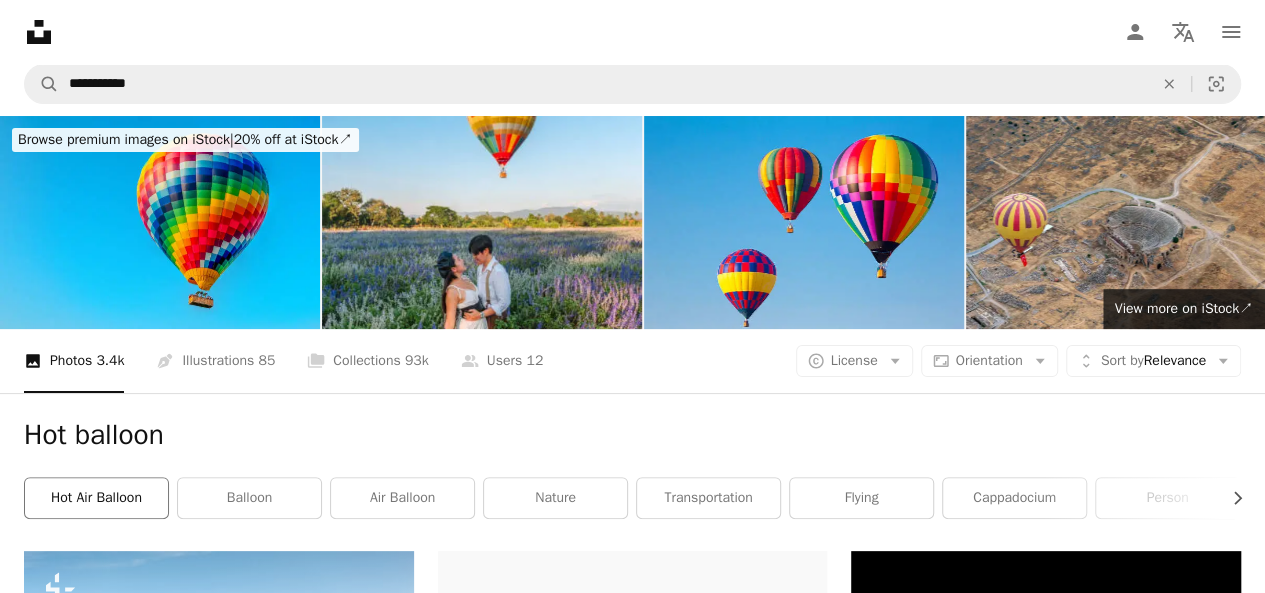 click on "hot air balloon" at bounding box center [96, 498] 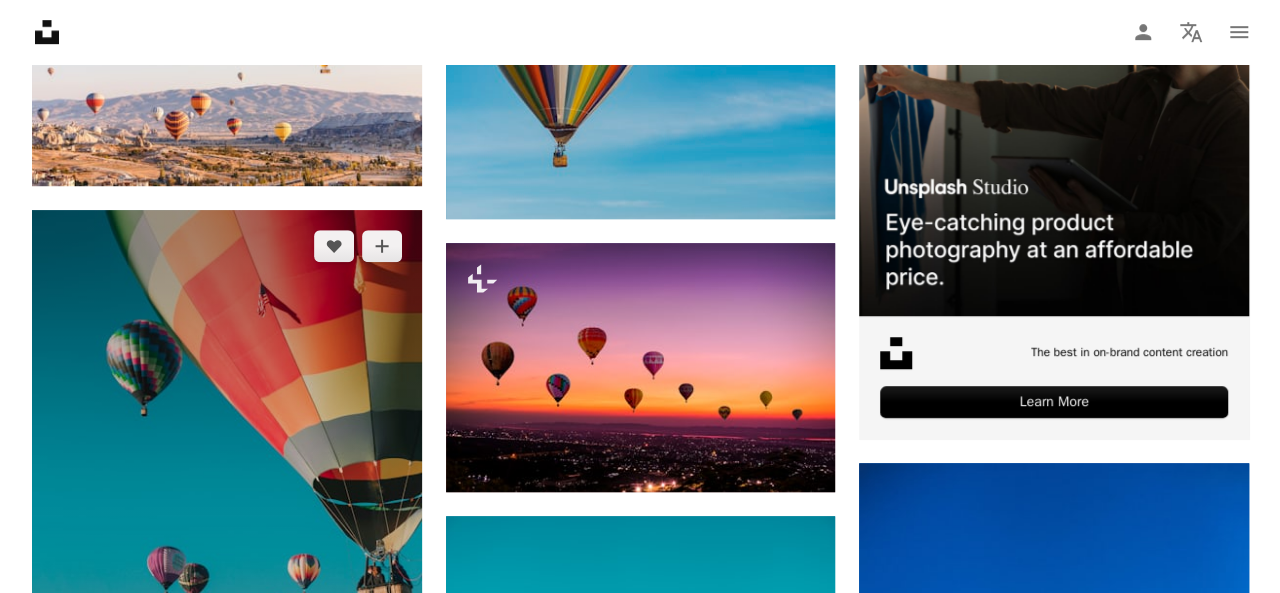 scroll, scrollTop: 700, scrollLeft: 0, axis: vertical 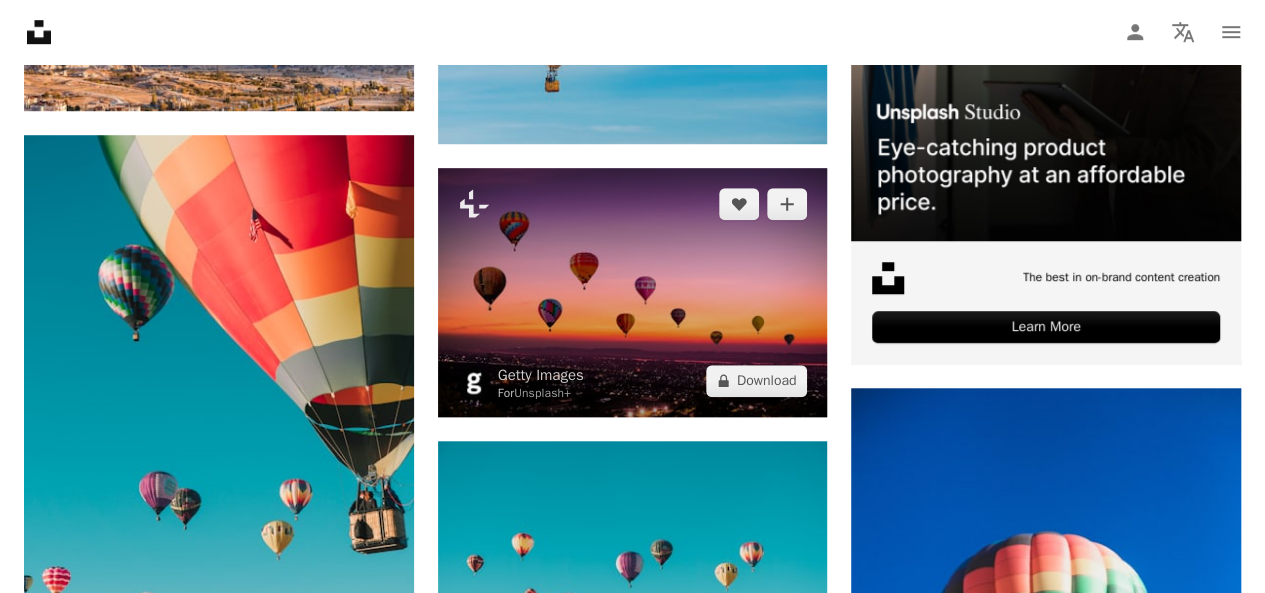 click at bounding box center (633, 292) 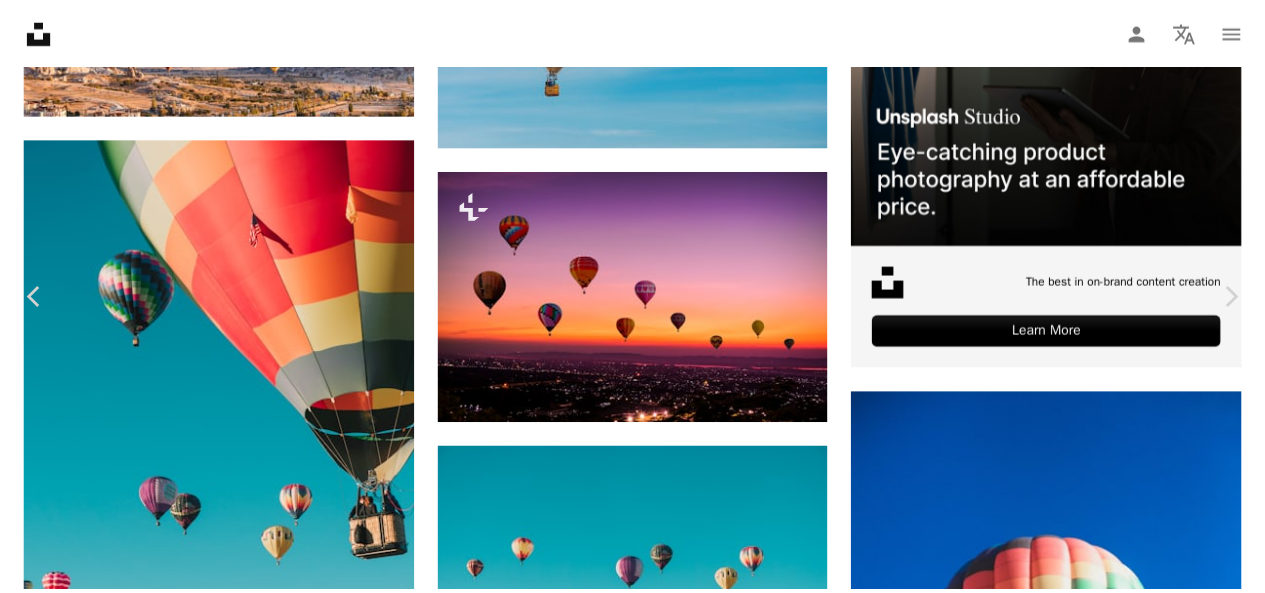 scroll, scrollTop: 500, scrollLeft: 0, axis: vertical 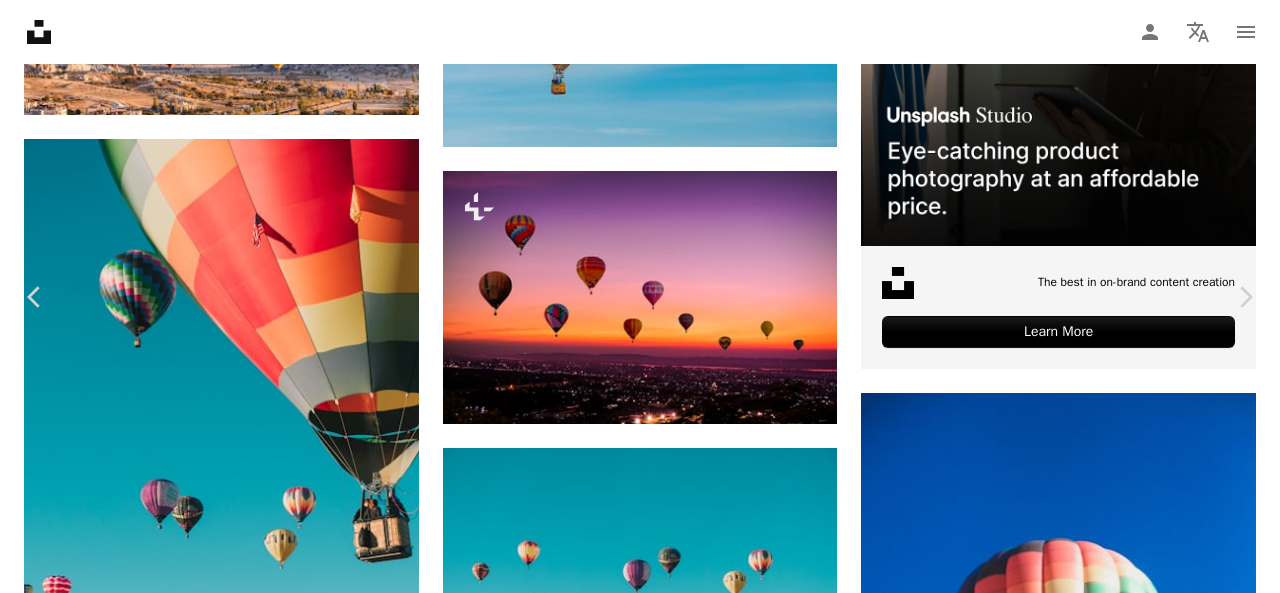 click on "An X shape" at bounding box center [20, 20] 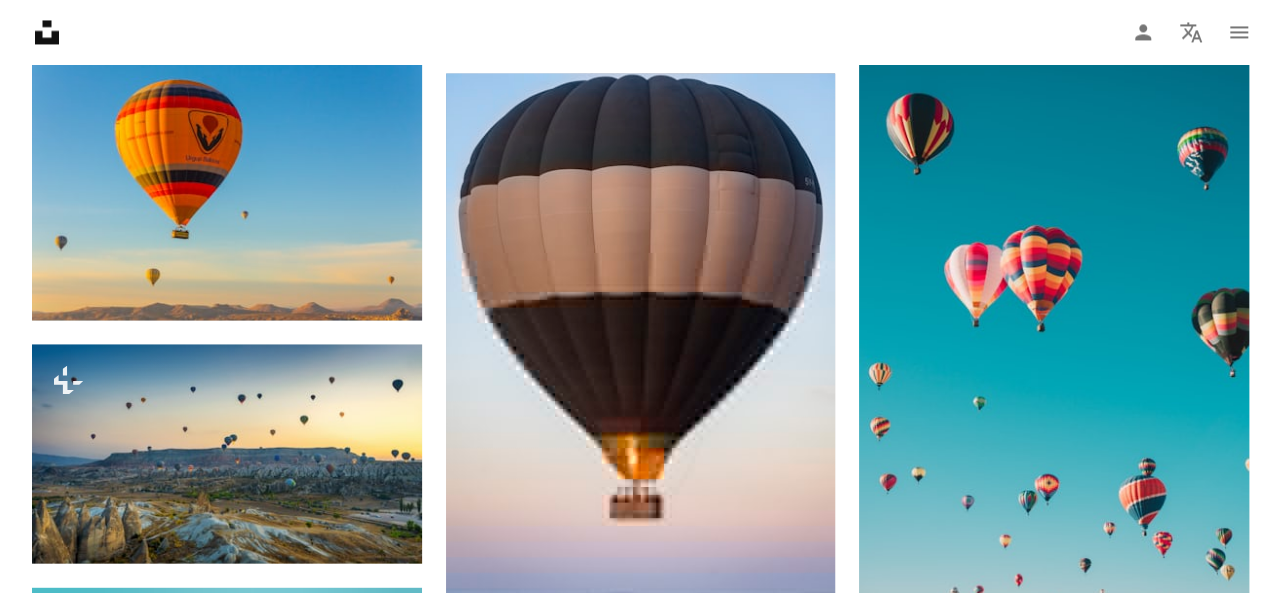 scroll, scrollTop: 1700, scrollLeft: 0, axis: vertical 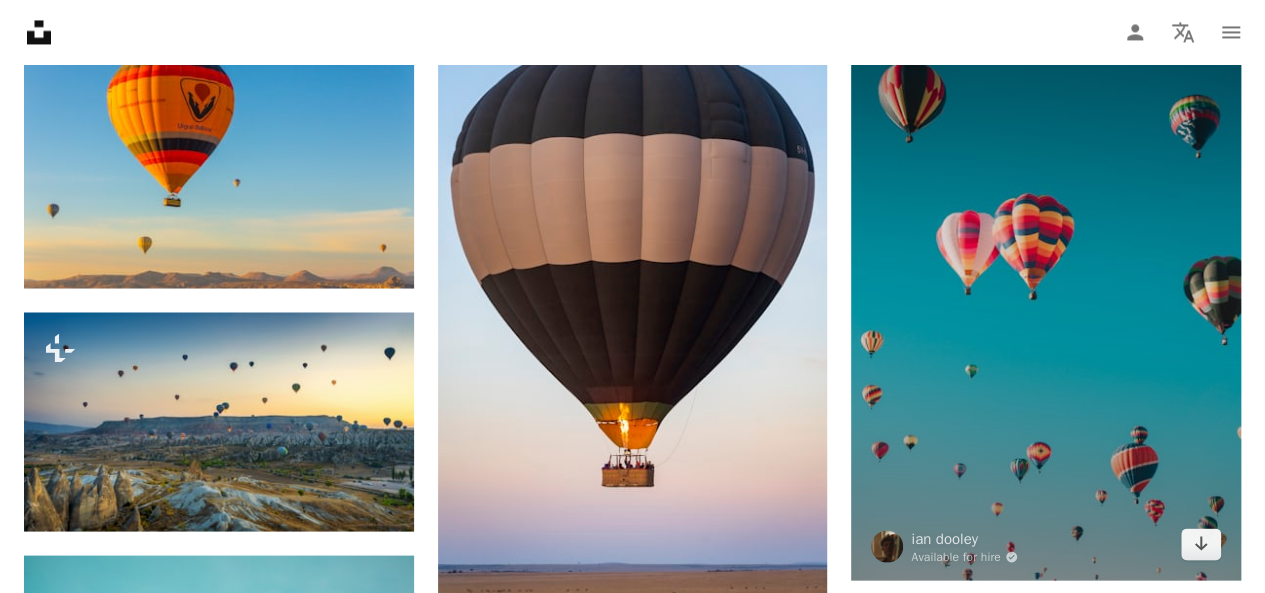 click at bounding box center [1046, 288] 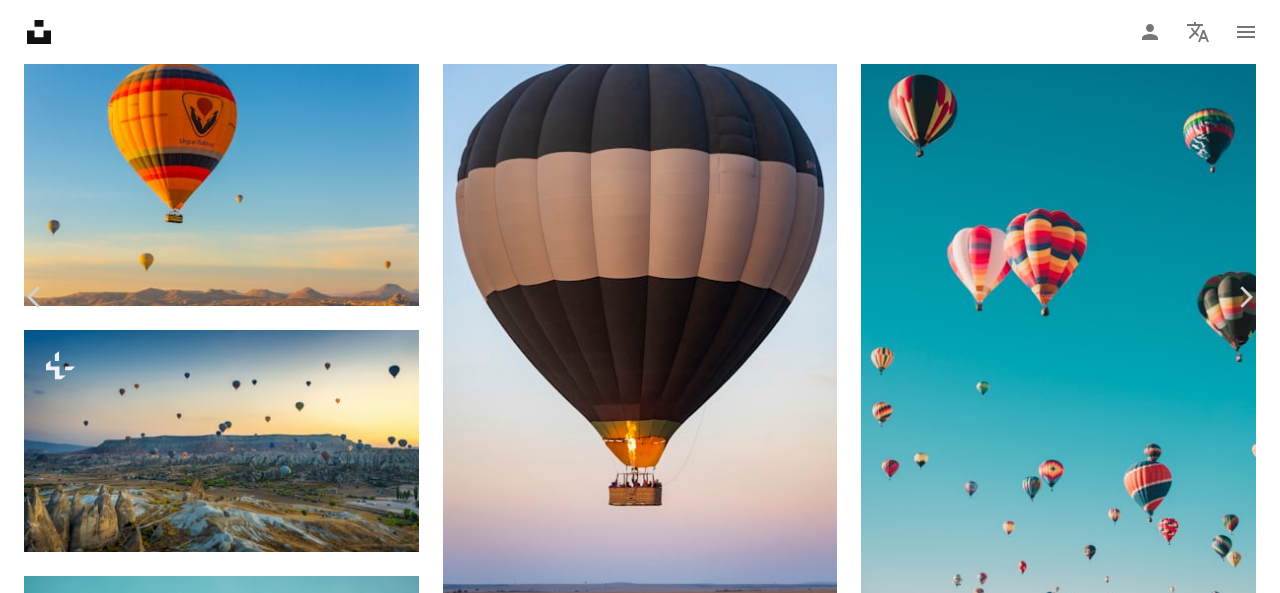 click on "Chevron down" 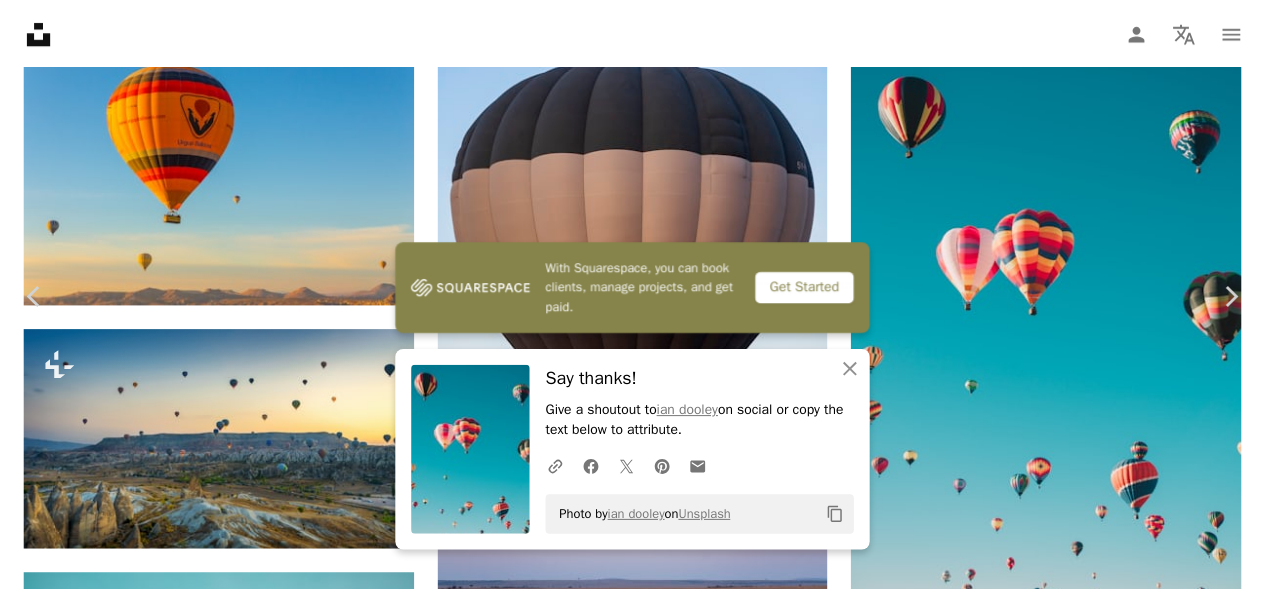 scroll, scrollTop: 100, scrollLeft: 0, axis: vertical 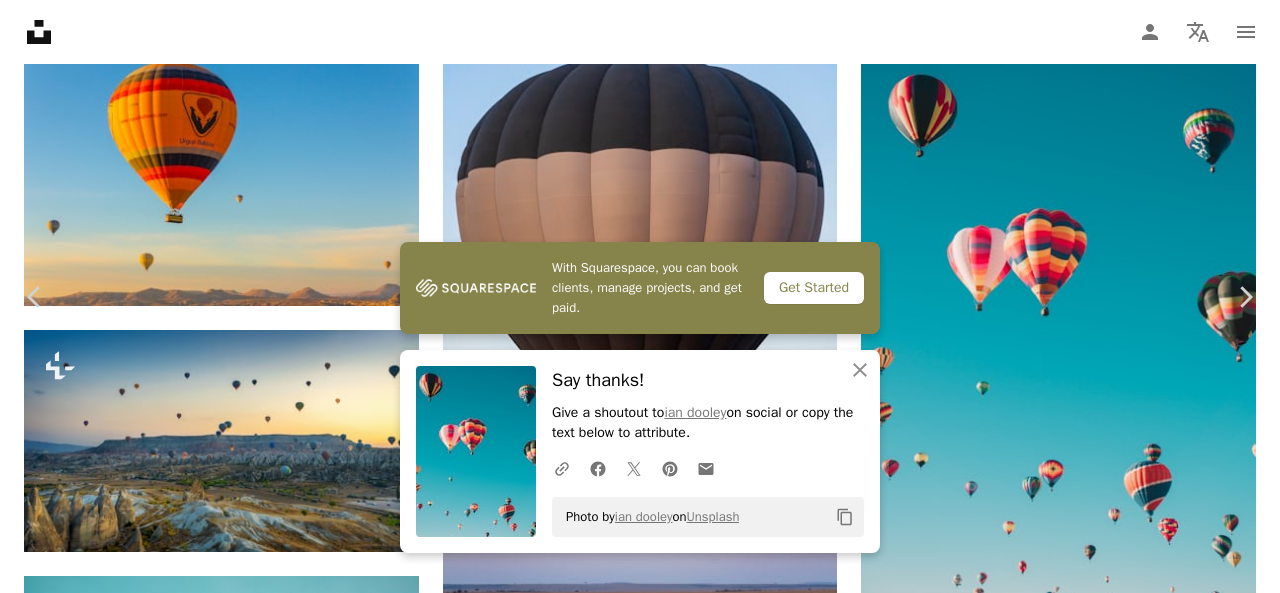 click on "An X shape" at bounding box center [20, 20] 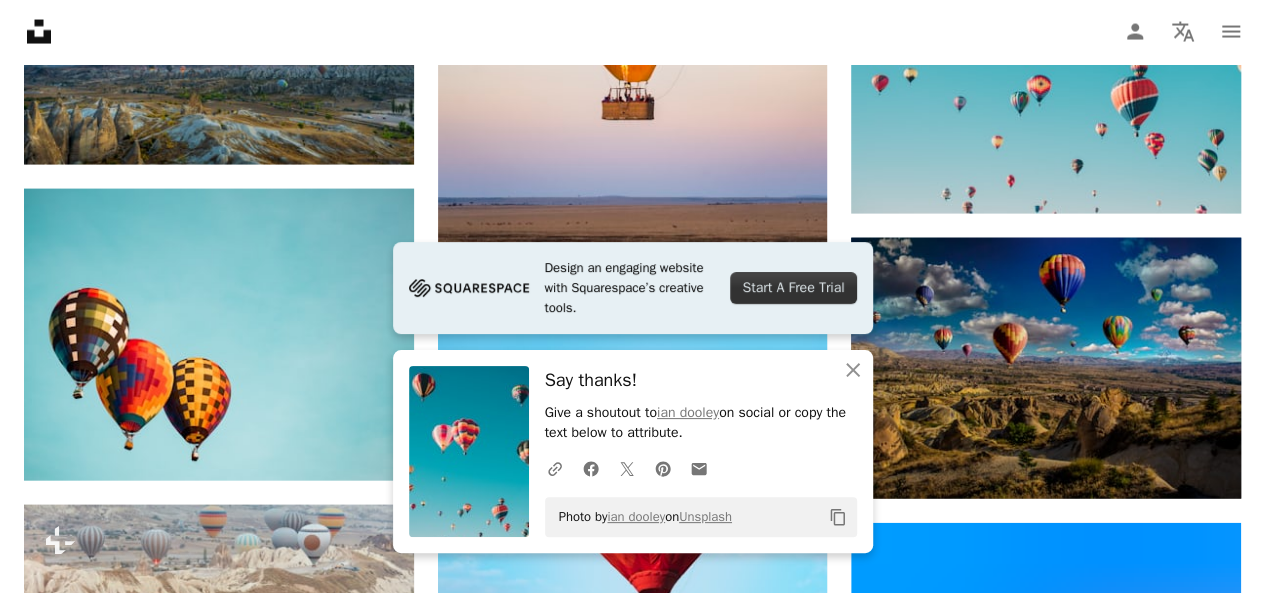 scroll, scrollTop: 2100, scrollLeft: 0, axis: vertical 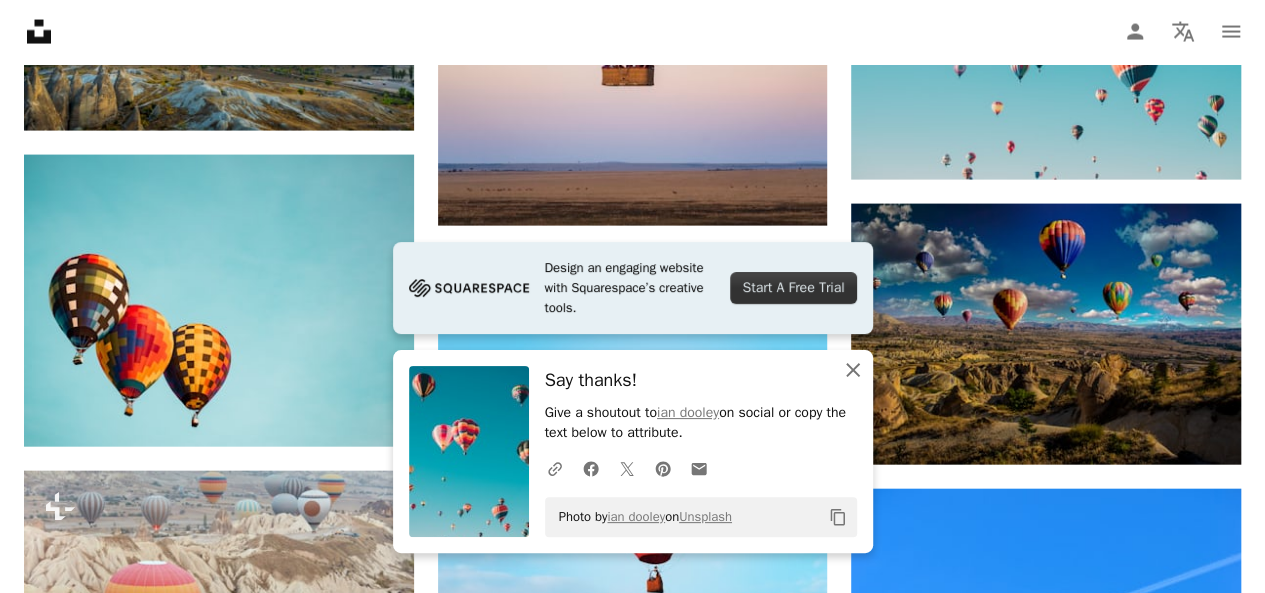 click on "An X shape" 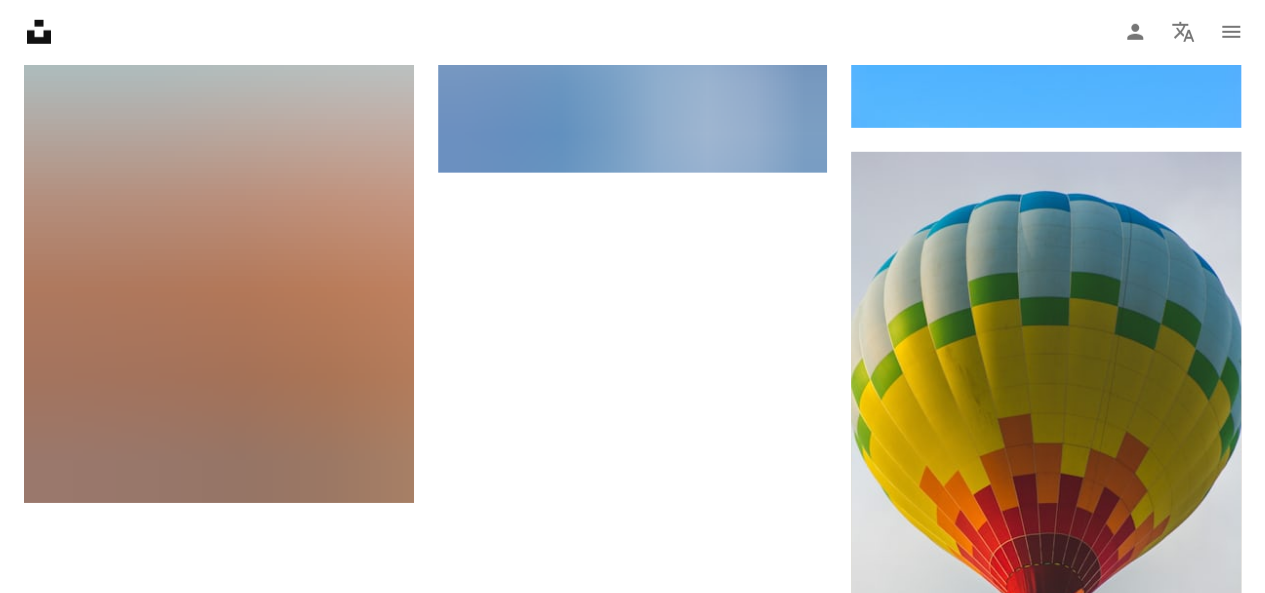 scroll, scrollTop: 3100, scrollLeft: 0, axis: vertical 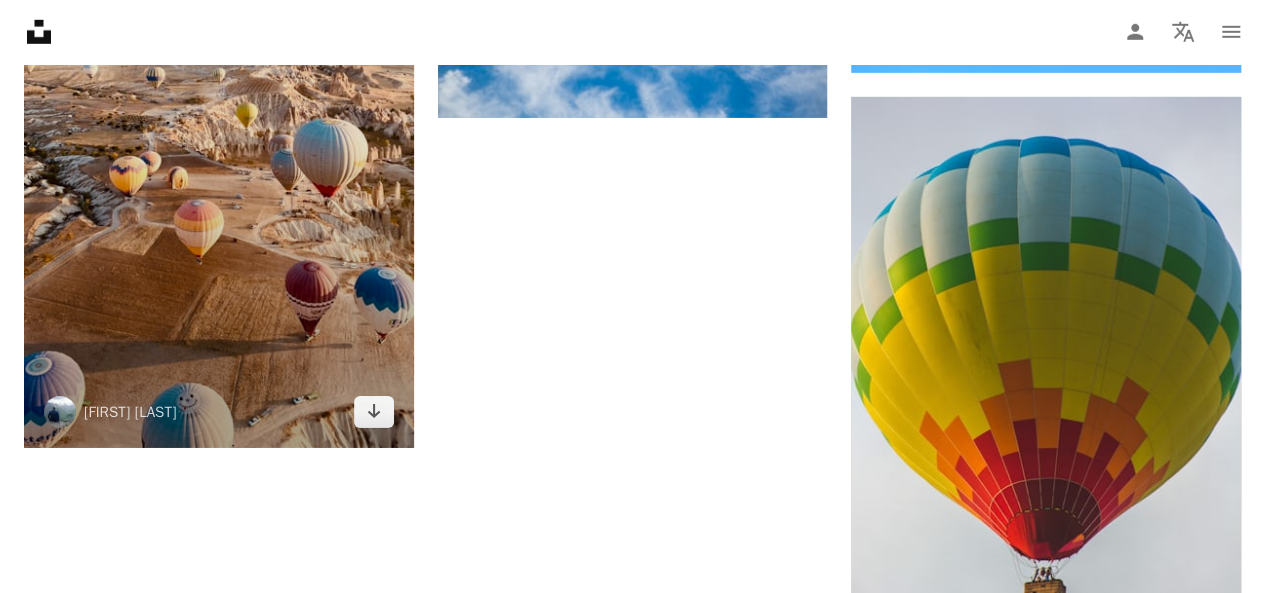 click at bounding box center (219, 102) 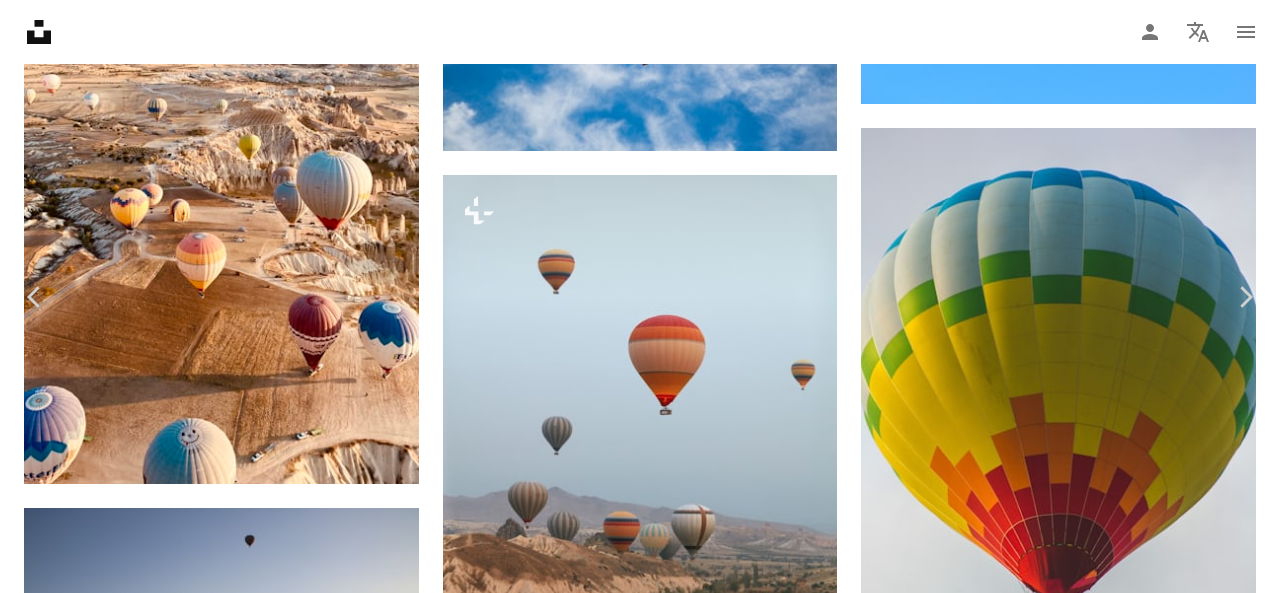 click on "Chevron down" 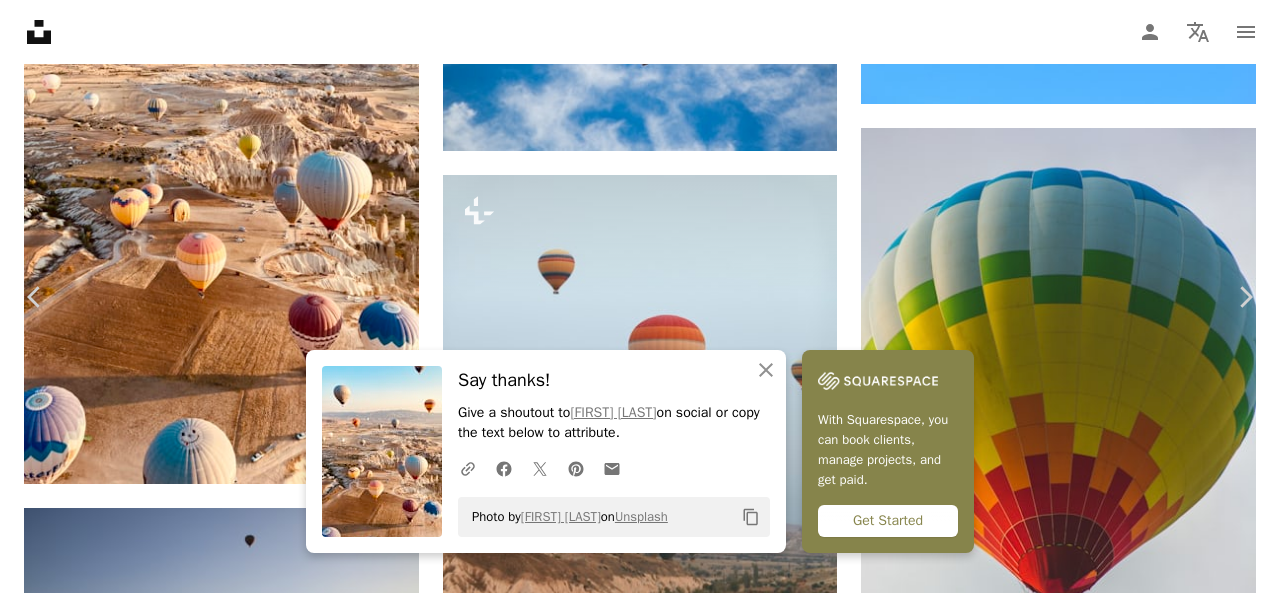 click on "An X shape" at bounding box center (20, 20) 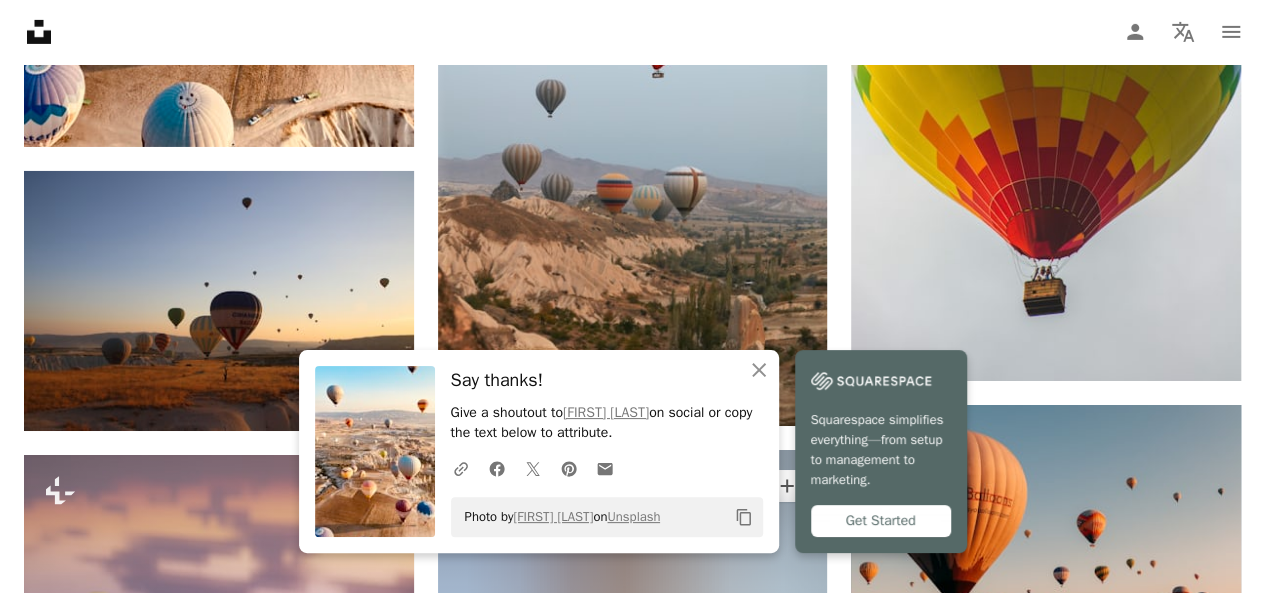 scroll, scrollTop: 3600, scrollLeft: 0, axis: vertical 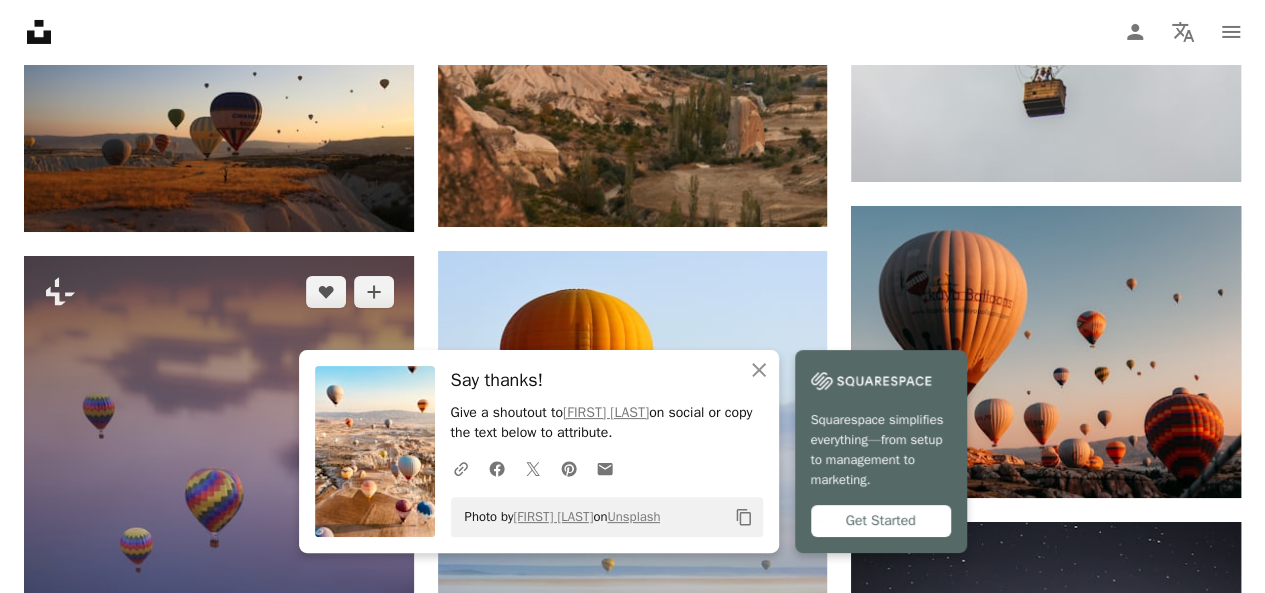 click at bounding box center (219, 602) 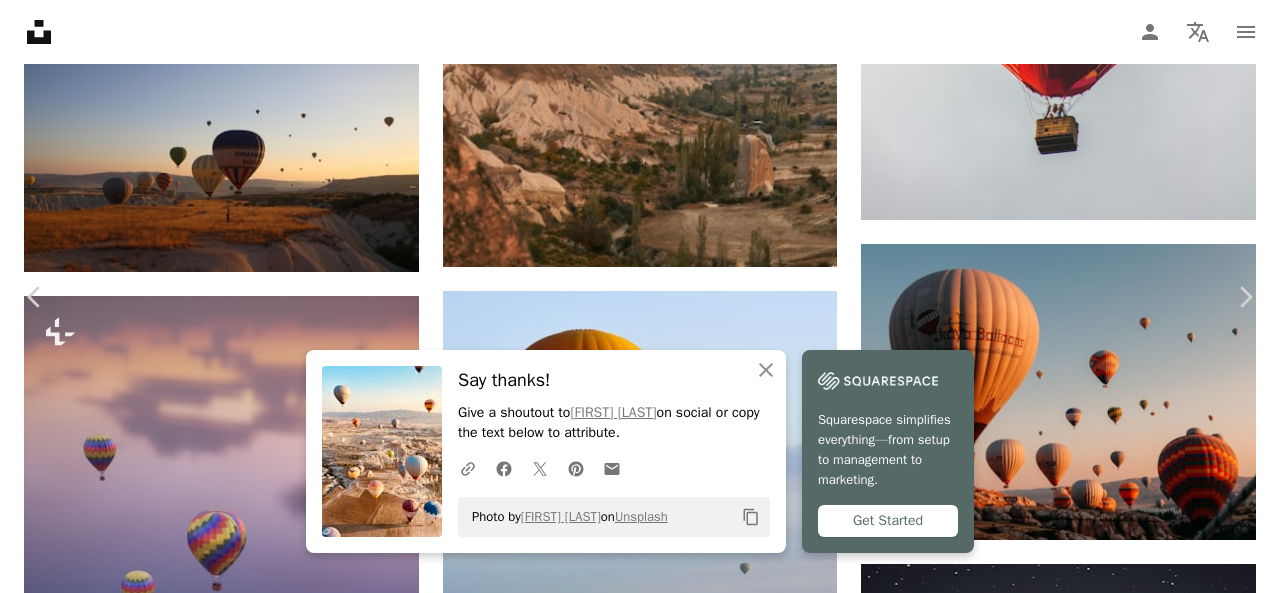 click on "An X shape" at bounding box center [20, 20] 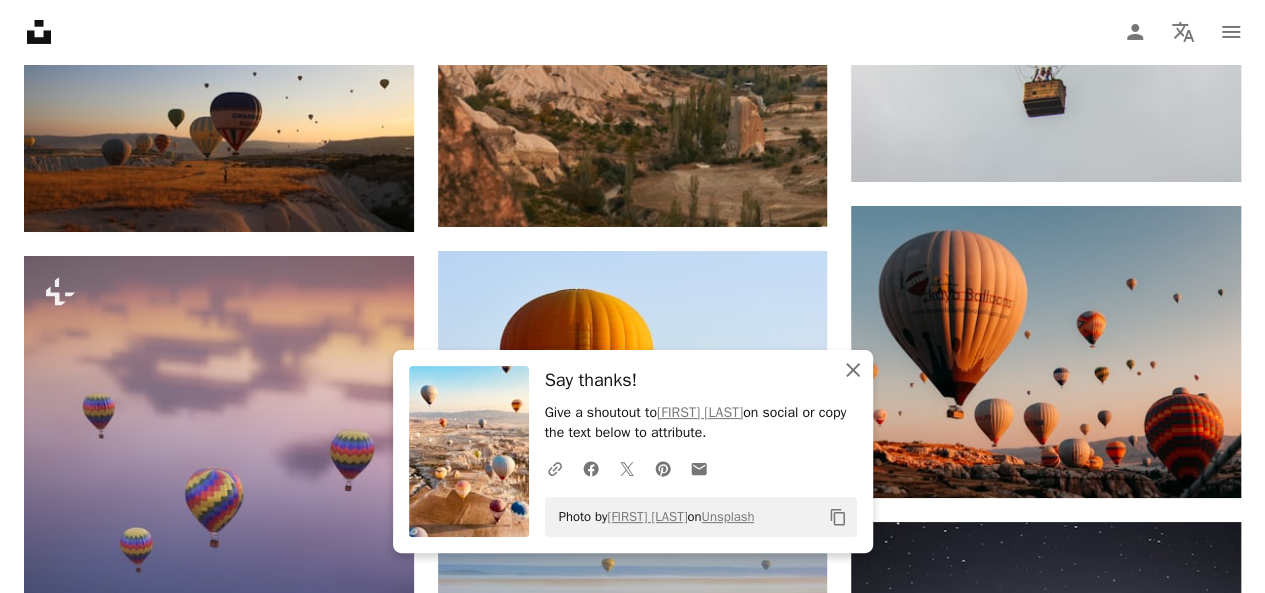 click 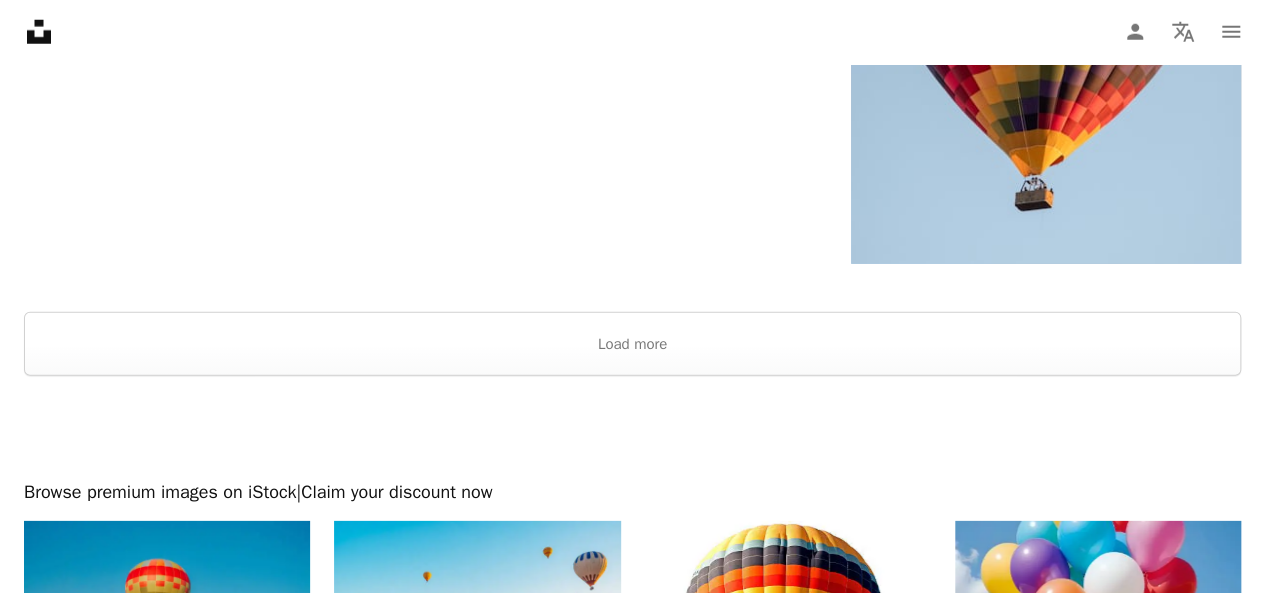 scroll, scrollTop: 6600, scrollLeft: 0, axis: vertical 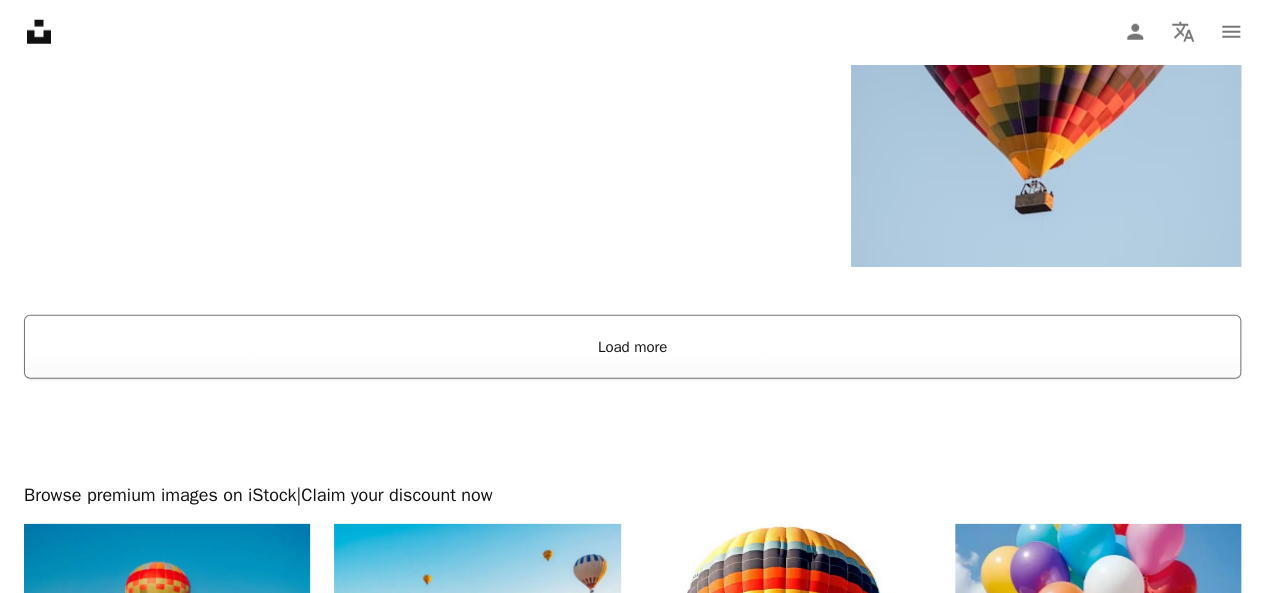 click on "Load more" at bounding box center (632, 347) 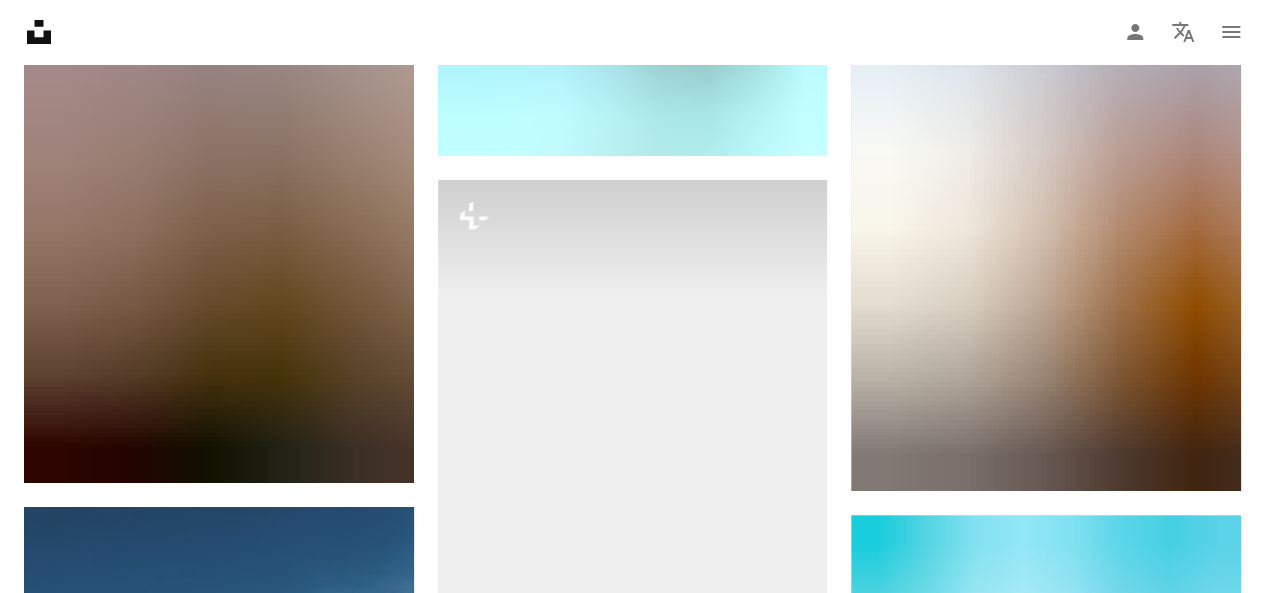 scroll, scrollTop: 11600, scrollLeft: 0, axis: vertical 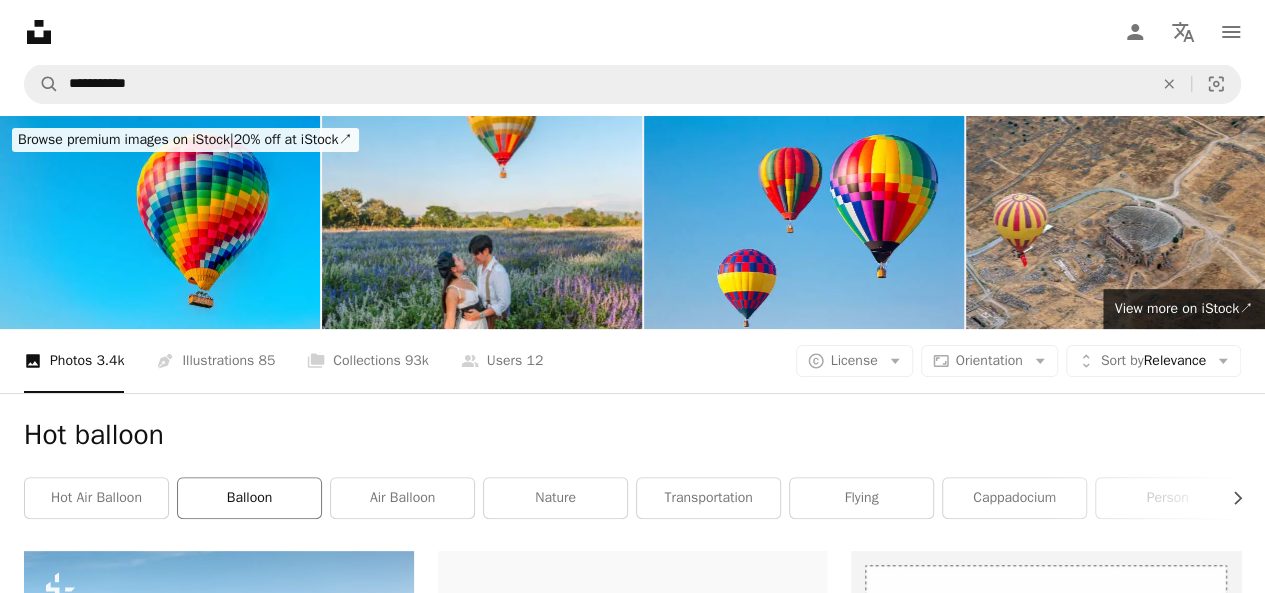 click on "balloon" at bounding box center (249, 498) 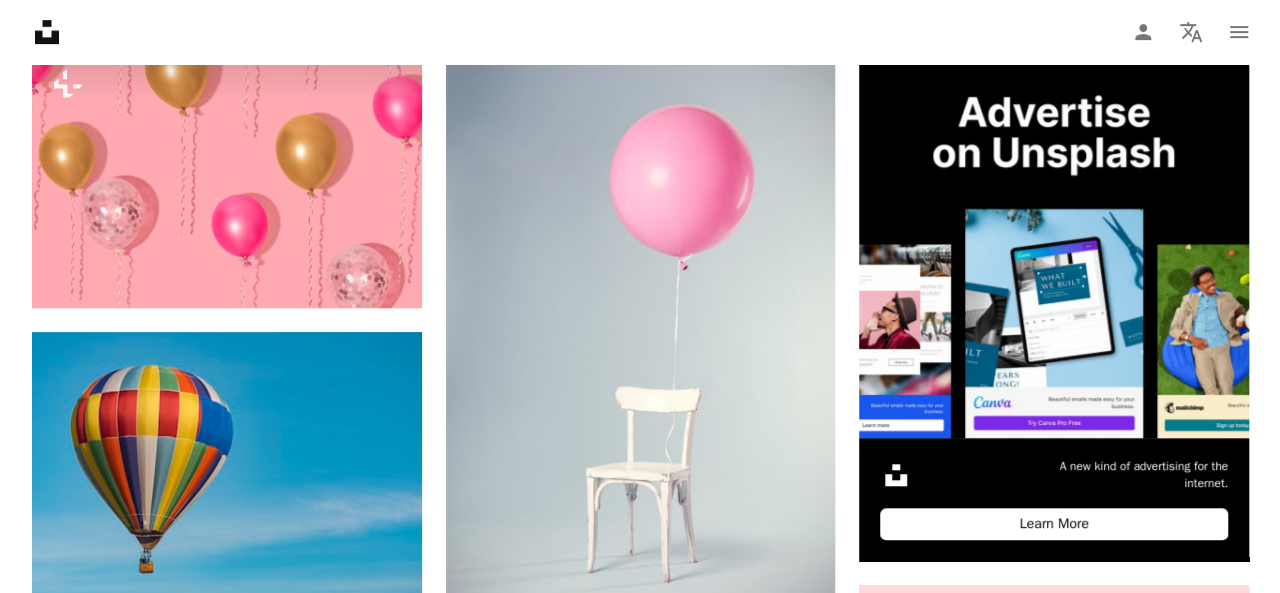 scroll, scrollTop: 500, scrollLeft: 0, axis: vertical 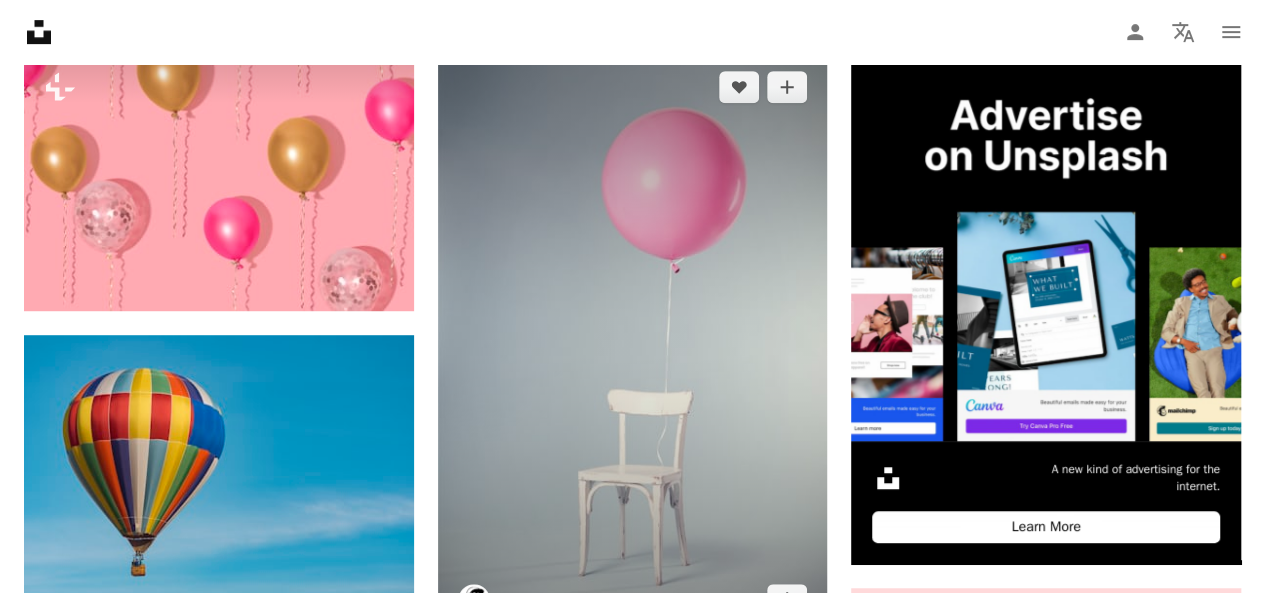 click at bounding box center (633, 343) 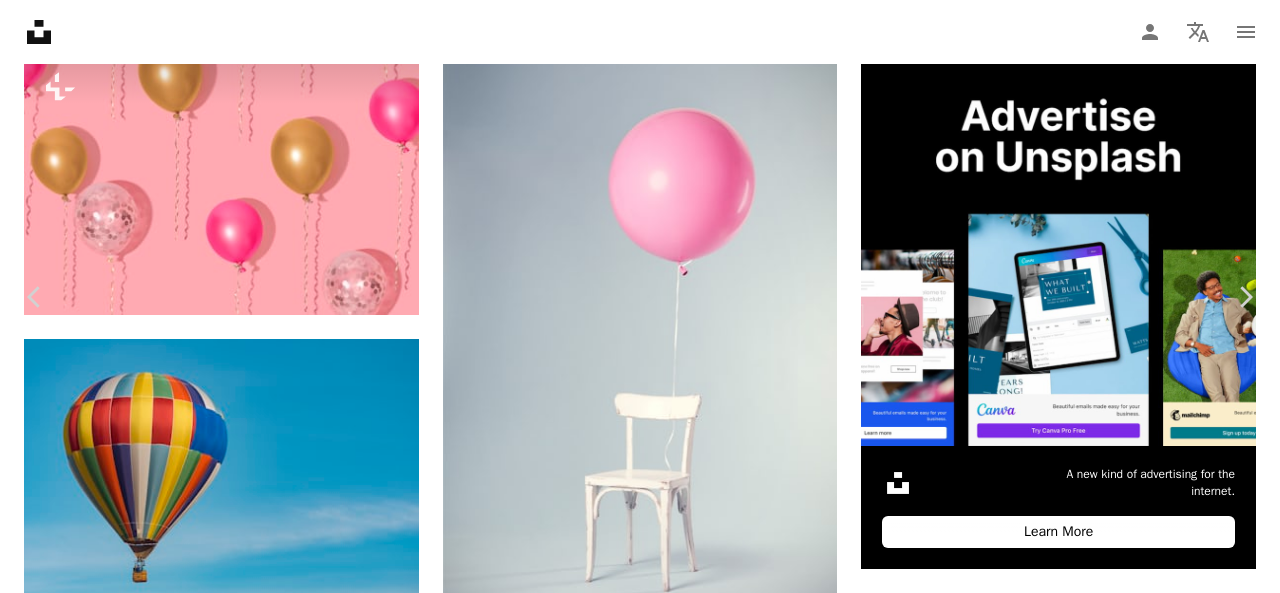 click on "Chevron down" 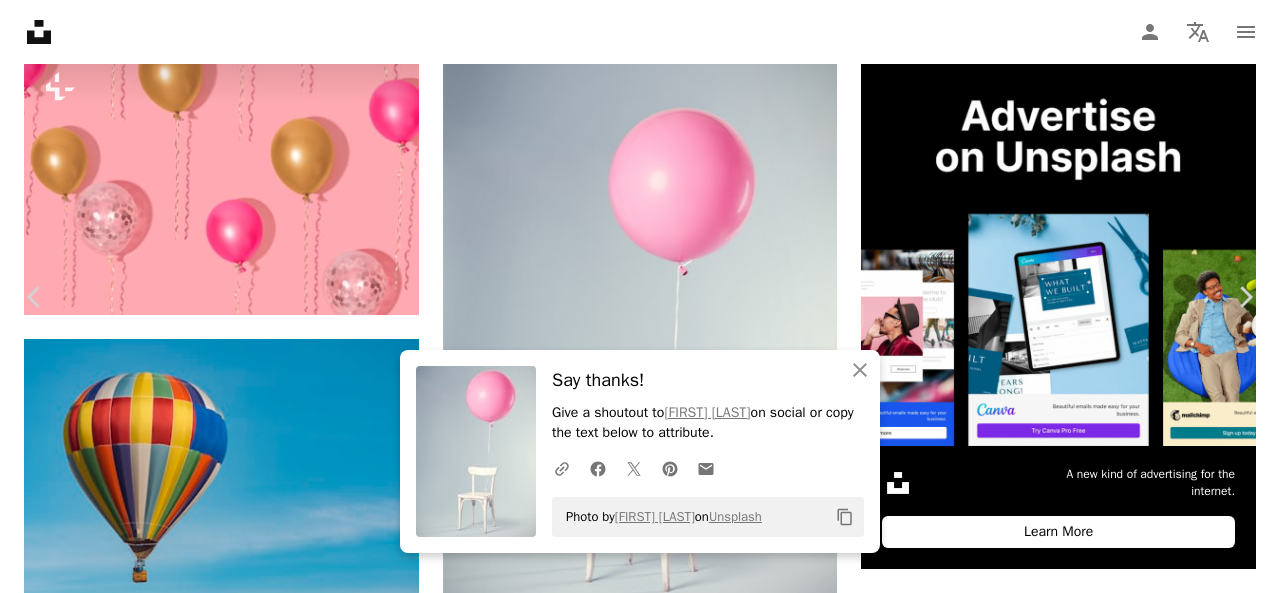 scroll, scrollTop: 200, scrollLeft: 0, axis: vertical 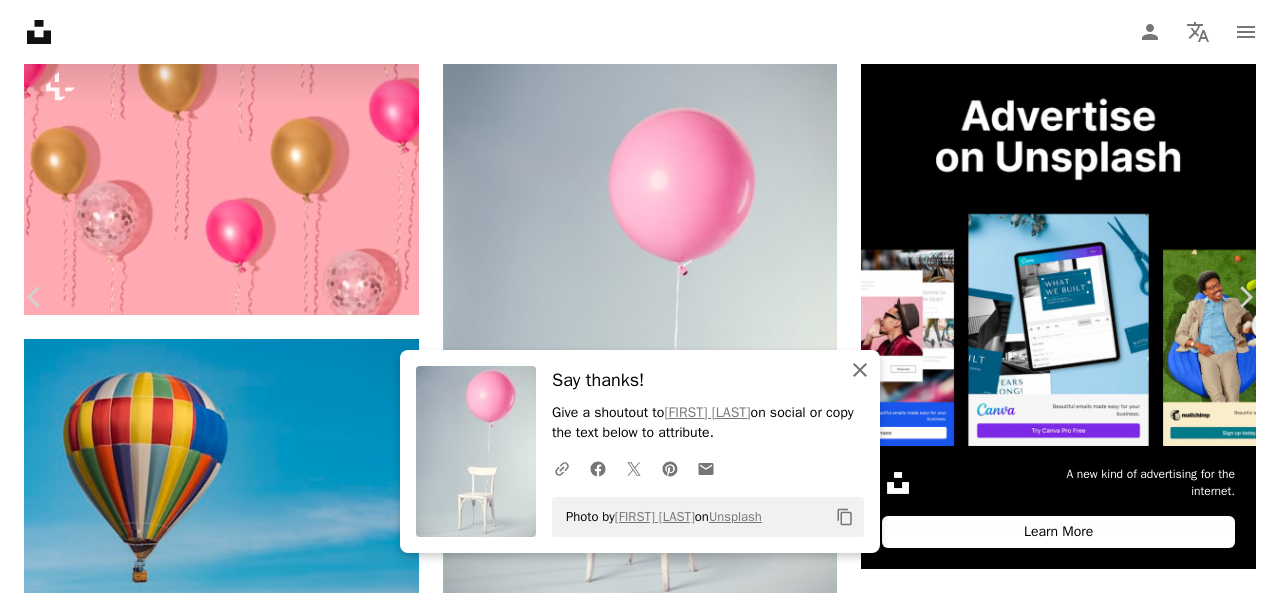 click 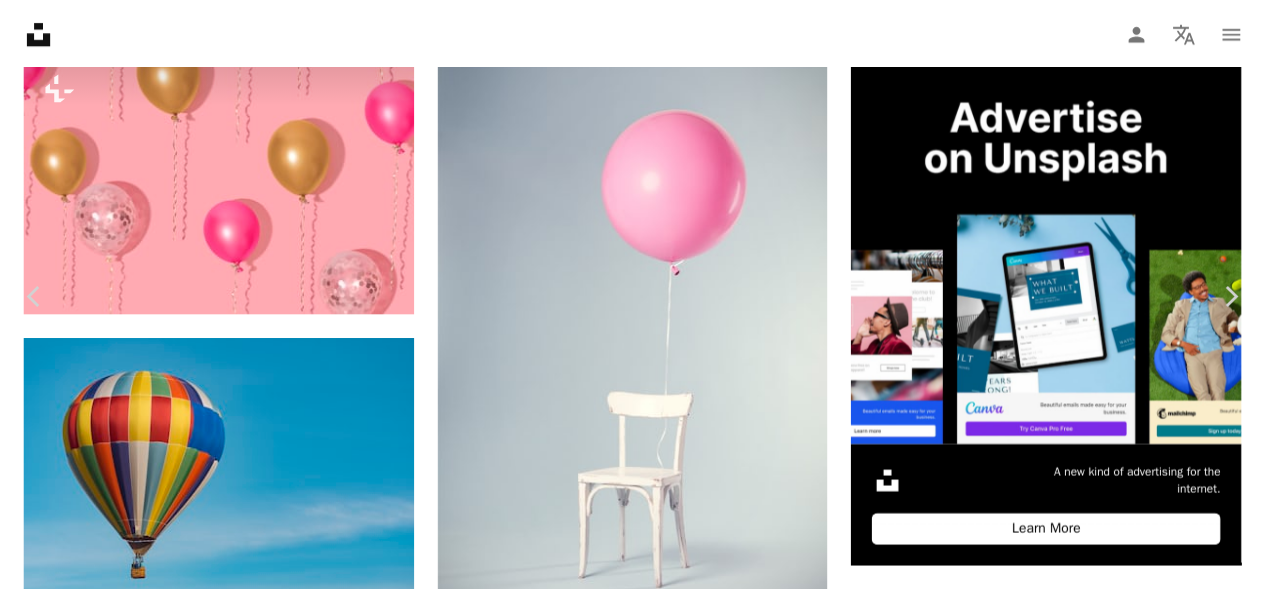 scroll, scrollTop: 3800, scrollLeft: 0, axis: vertical 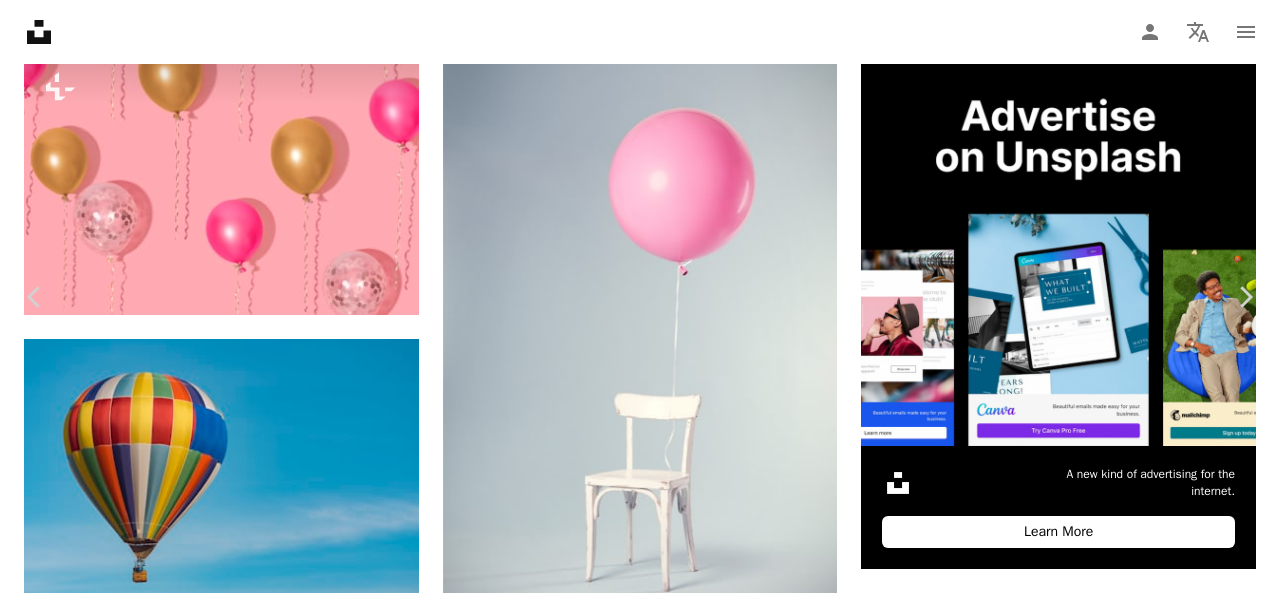 click on "An X shape" at bounding box center [20, 20] 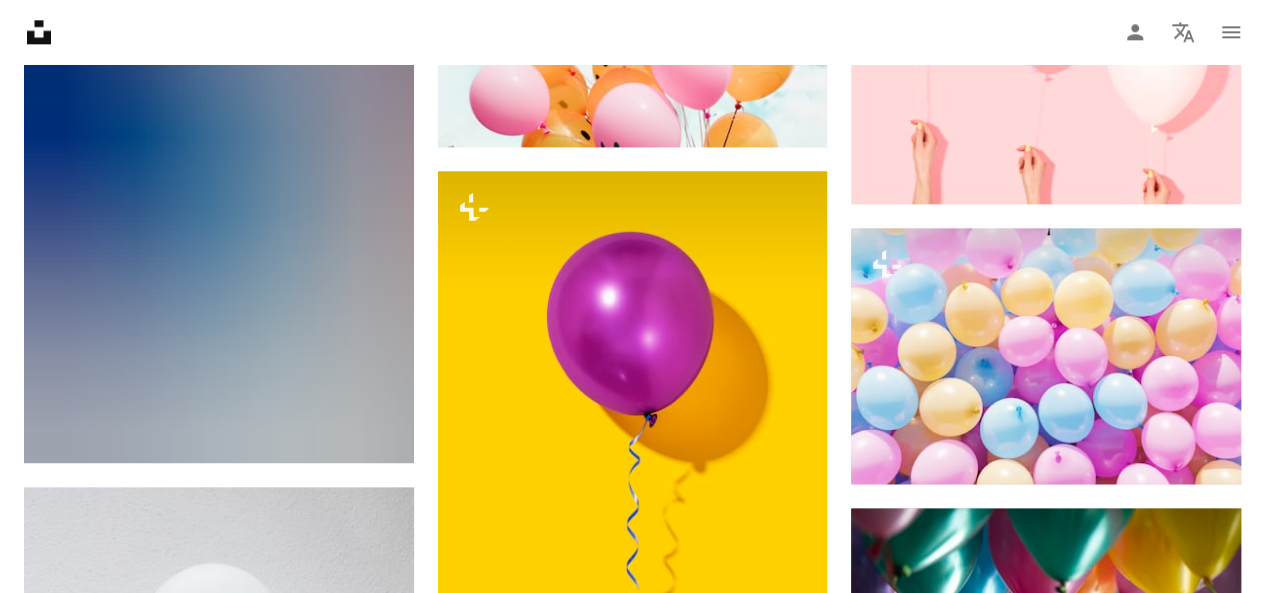 scroll, scrollTop: 1000, scrollLeft: 0, axis: vertical 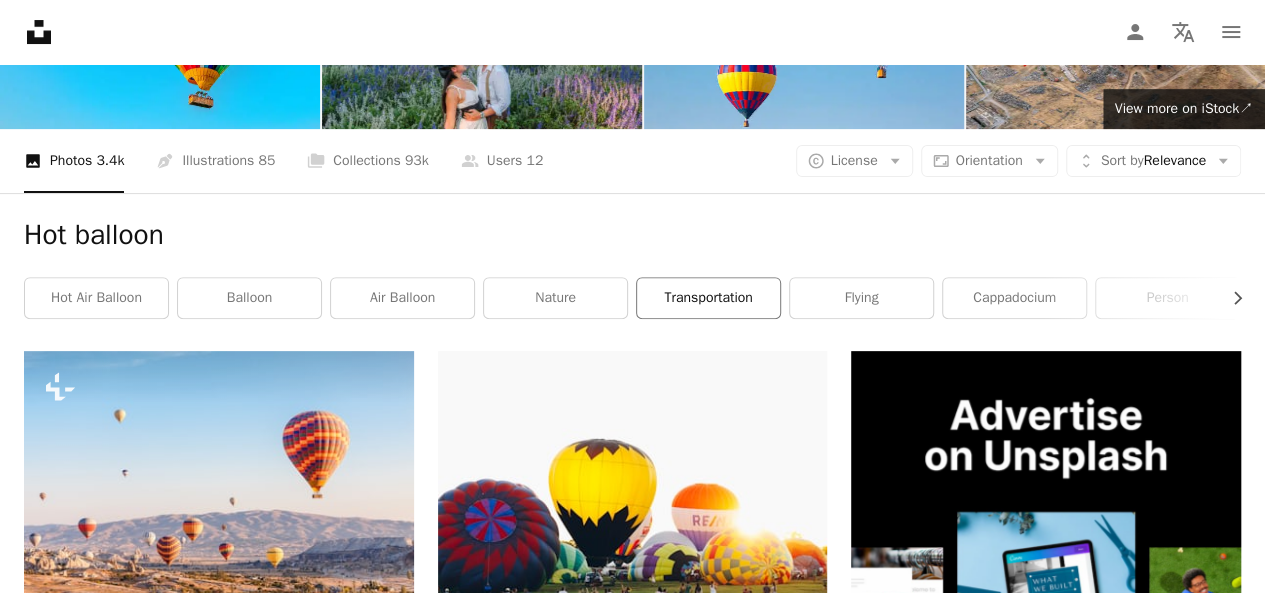 click on "transportation" at bounding box center (708, 298) 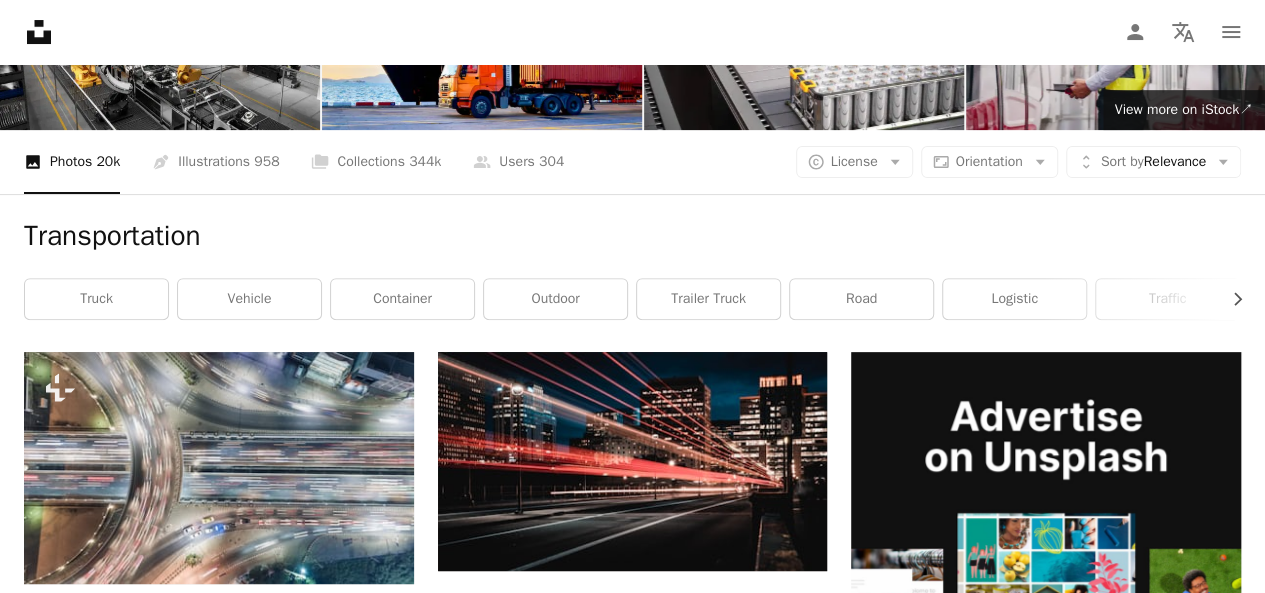 scroll, scrollTop: 0, scrollLeft: 0, axis: both 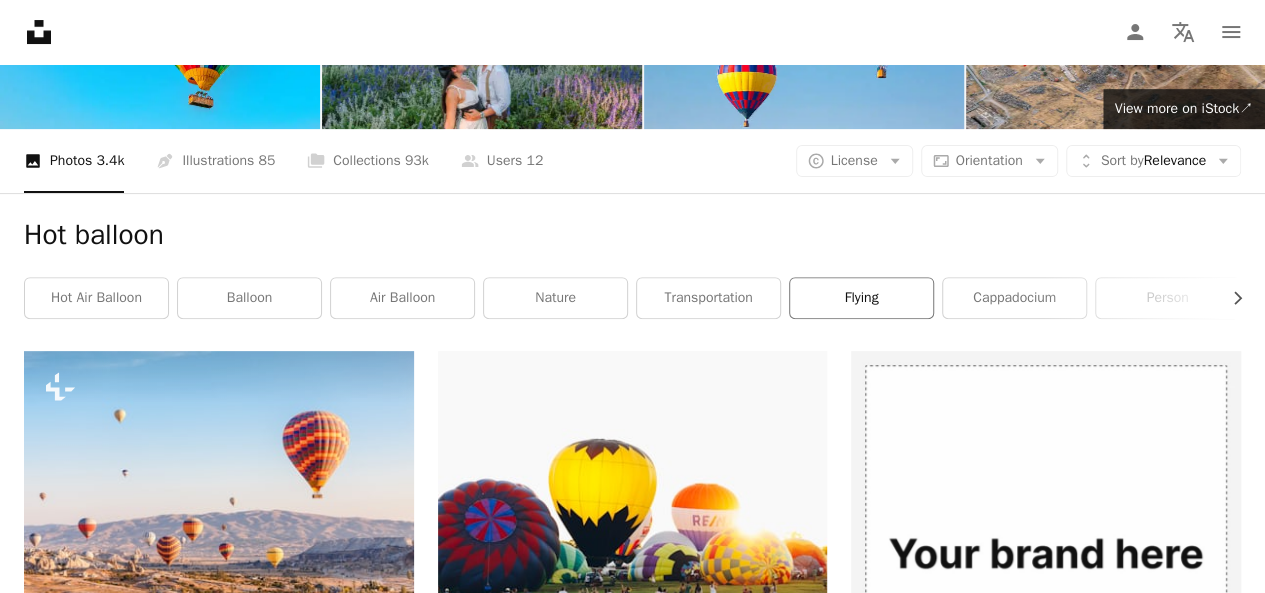 click on "flying" at bounding box center [861, 298] 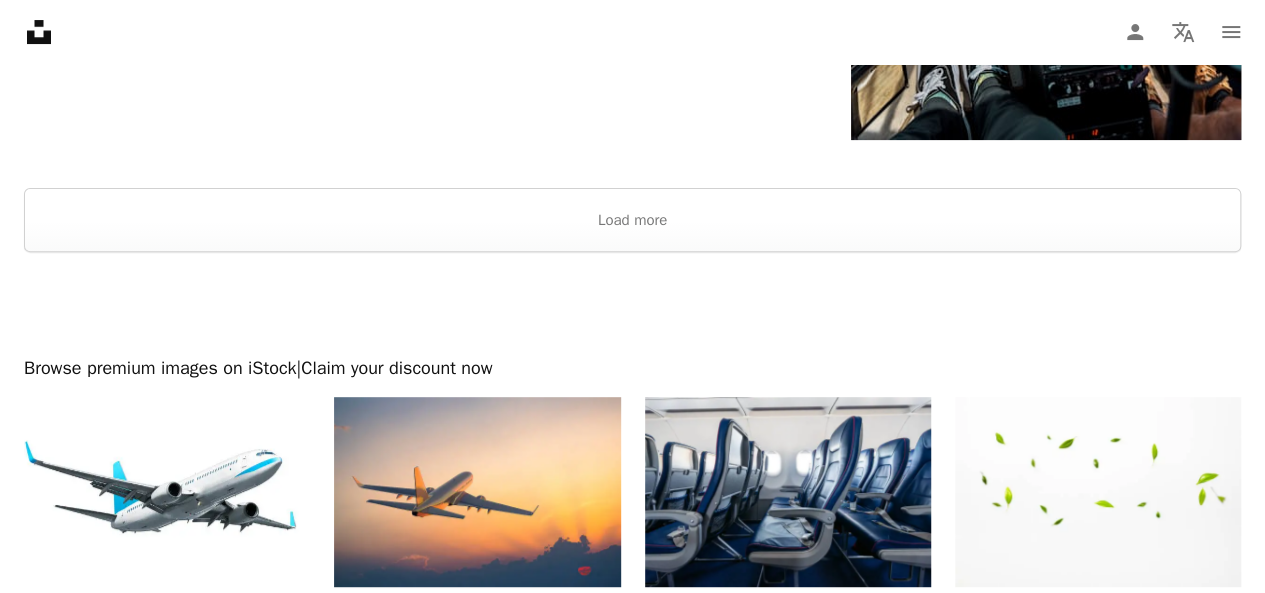 scroll, scrollTop: 3670, scrollLeft: 0, axis: vertical 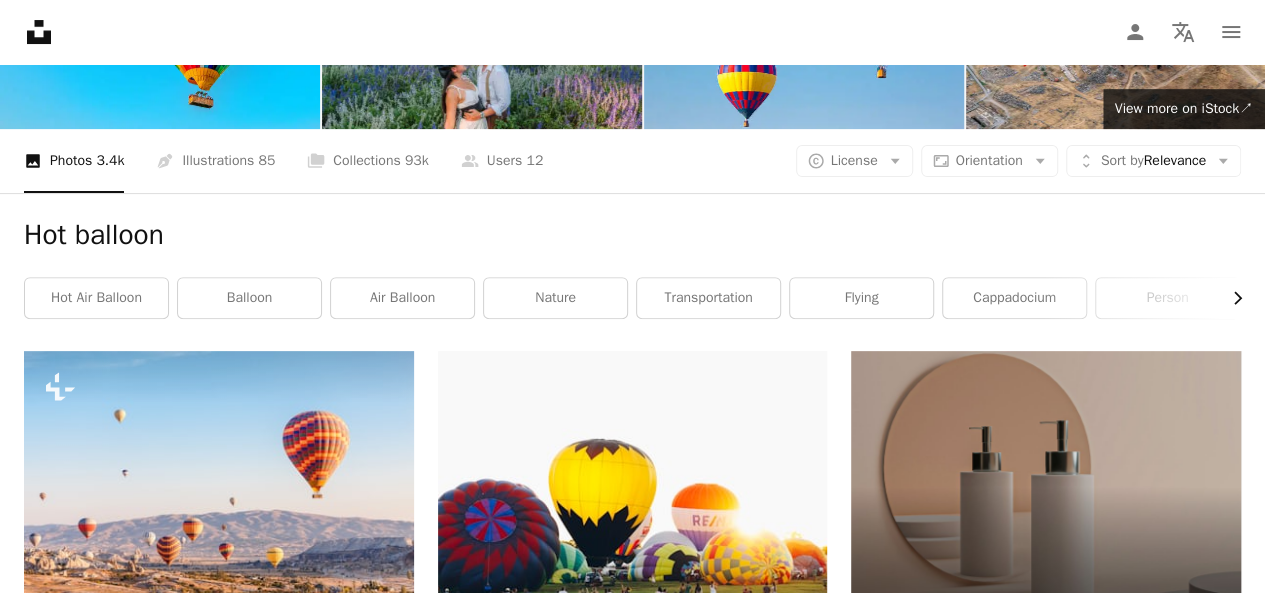 click on "Chevron right" at bounding box center [1230, 298] 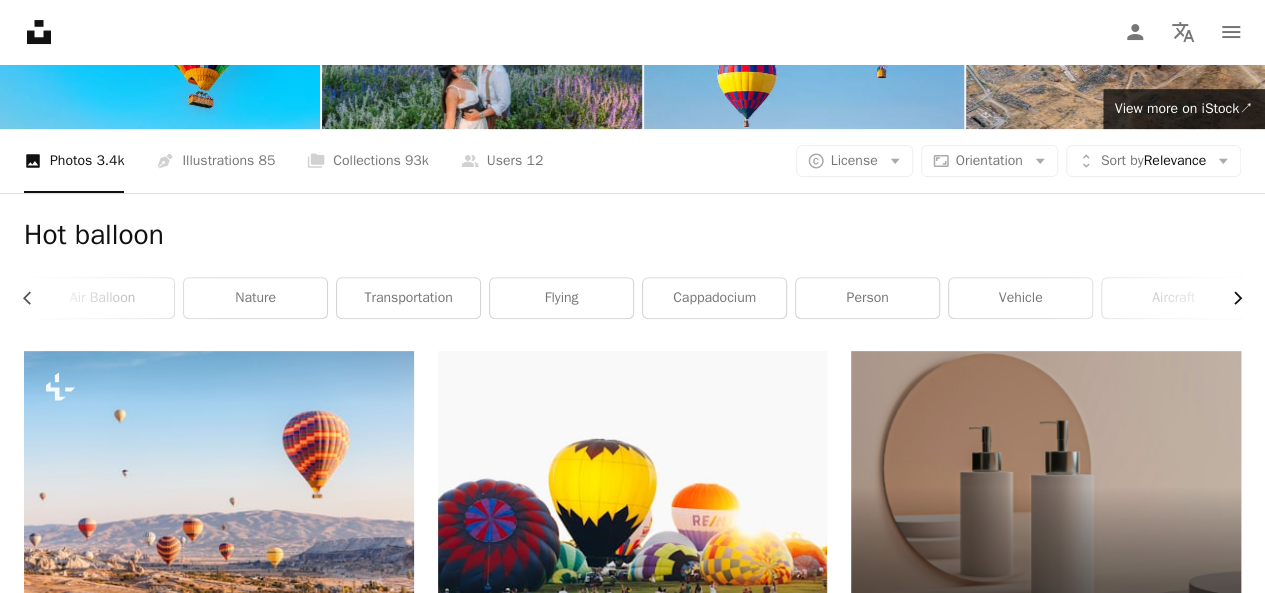 click on "Chevron right" at bounding box center [1230, 298] 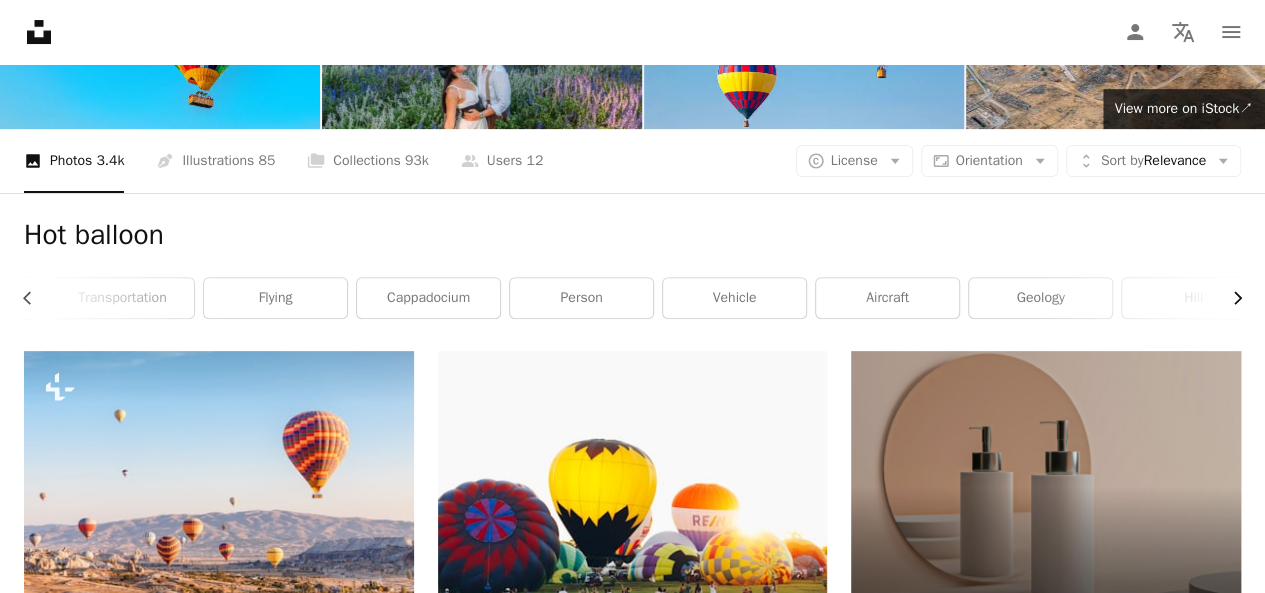 scroll, scrollTop: 0, scrollLeft: 600, axis: horizontal 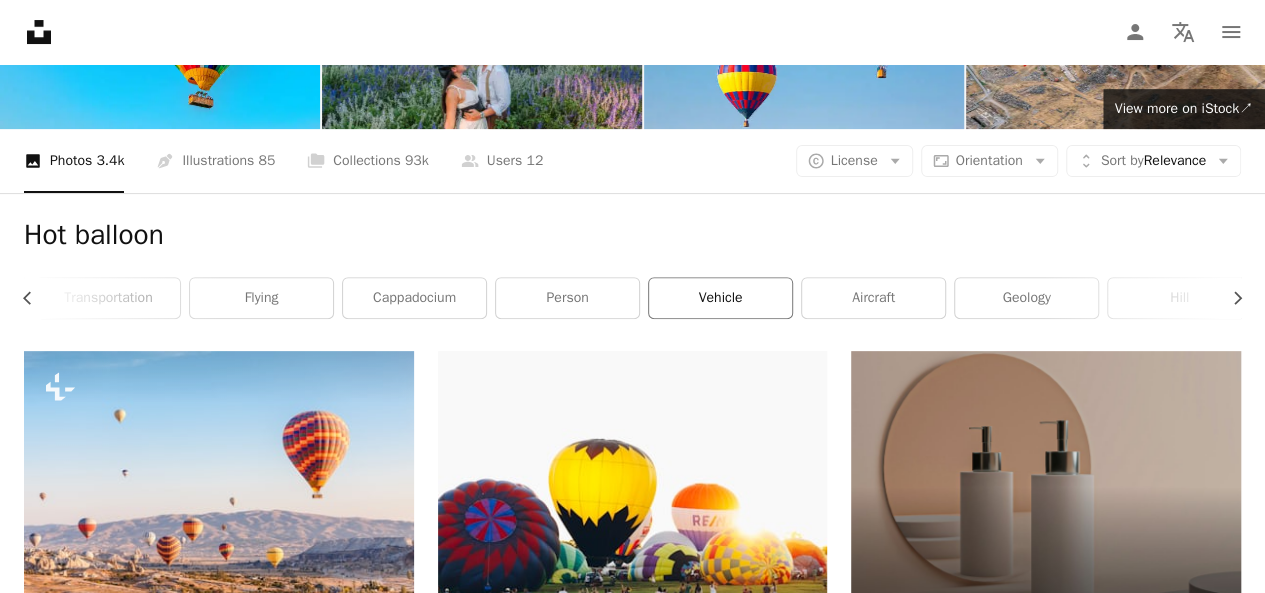 click on "vehicle" at bounding box center (720, 298) 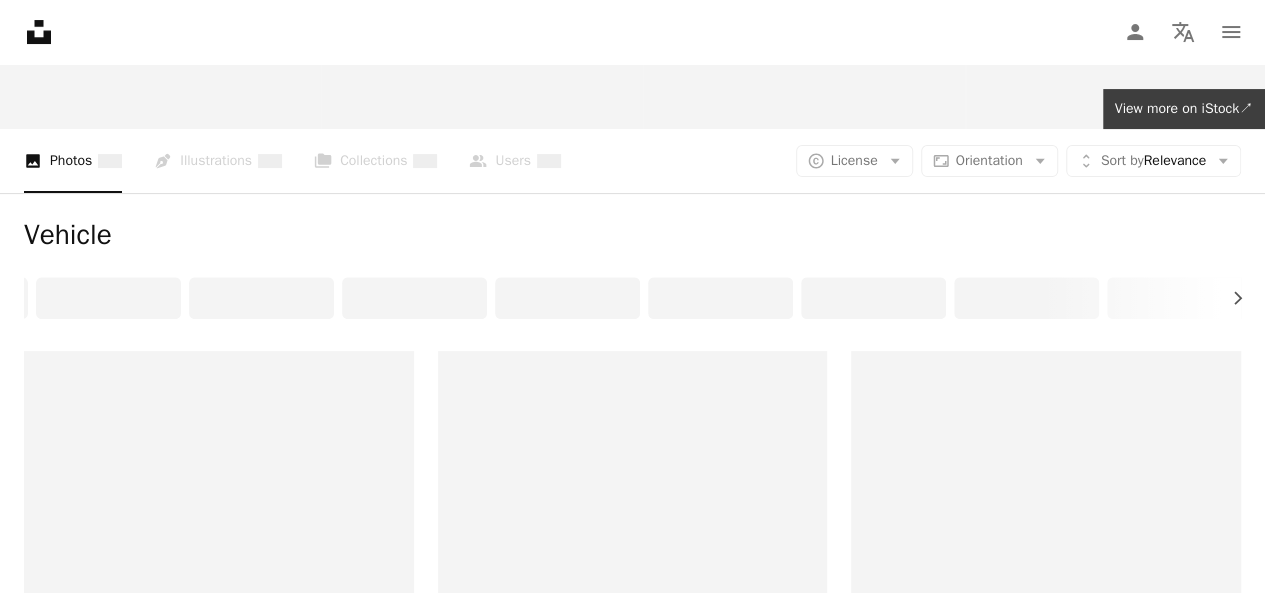 scroll, scrollTop: 0, scrollLeft: 0, axis: both 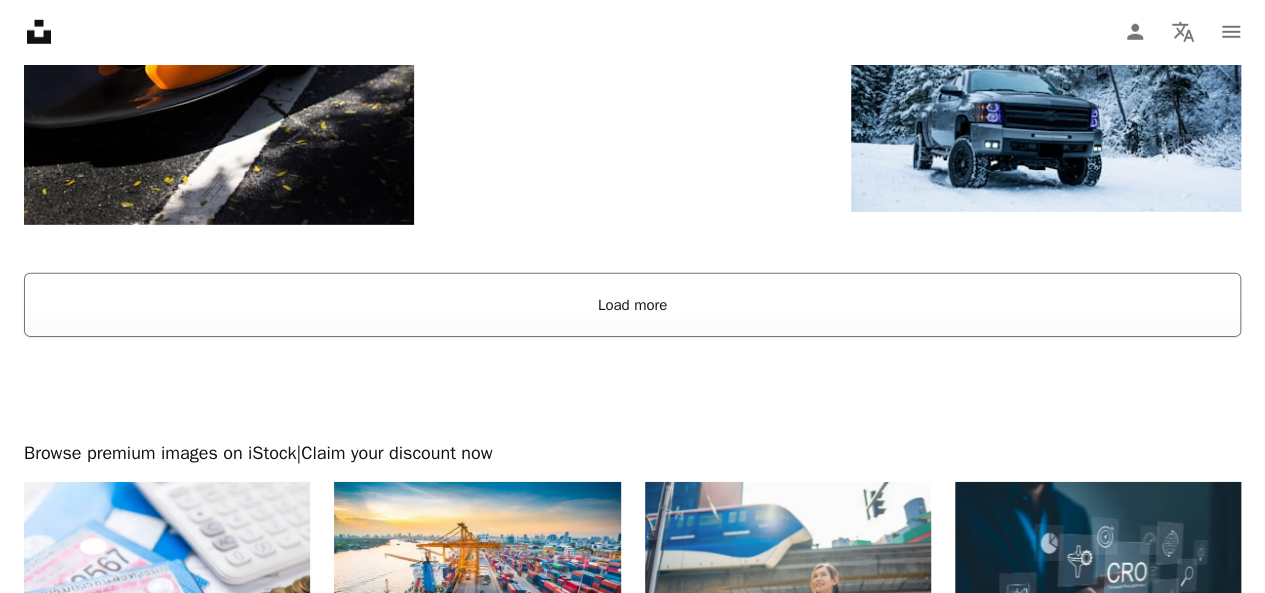 click on "Load more" at bounding box center [632, 305] 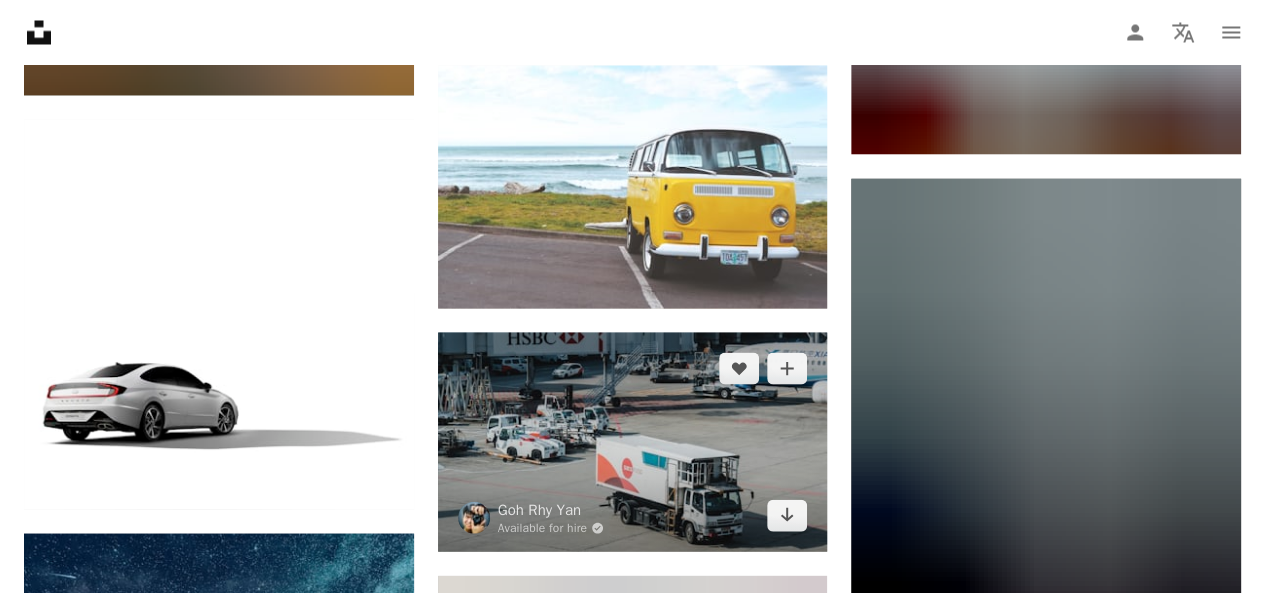 scroll, scrollTop: 5900, scrollLeft: 0, axis: vertical 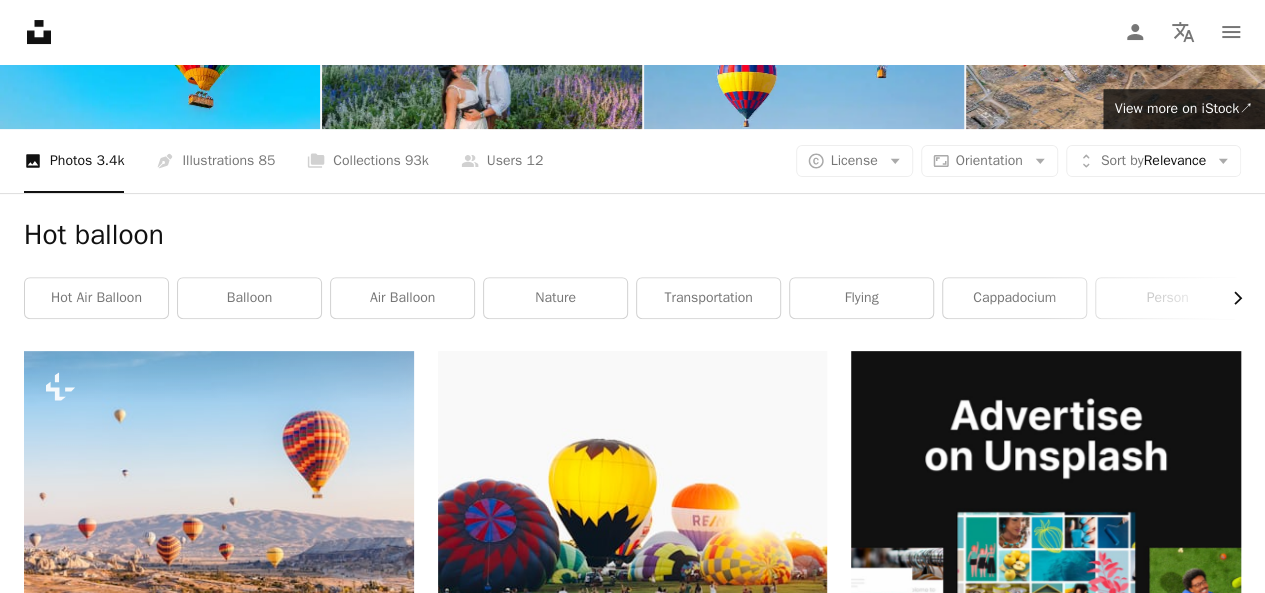 click on "Chevron right" at bounding box center [1230, 298] 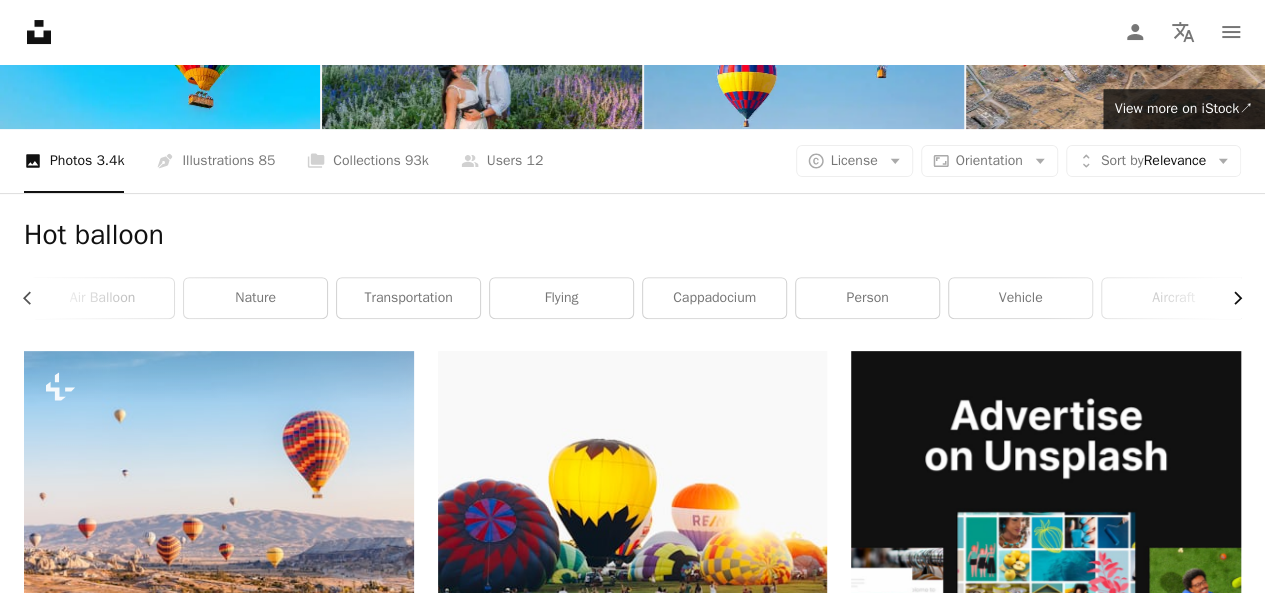 click on "Chevron right" at bounding box center (1230, 298) 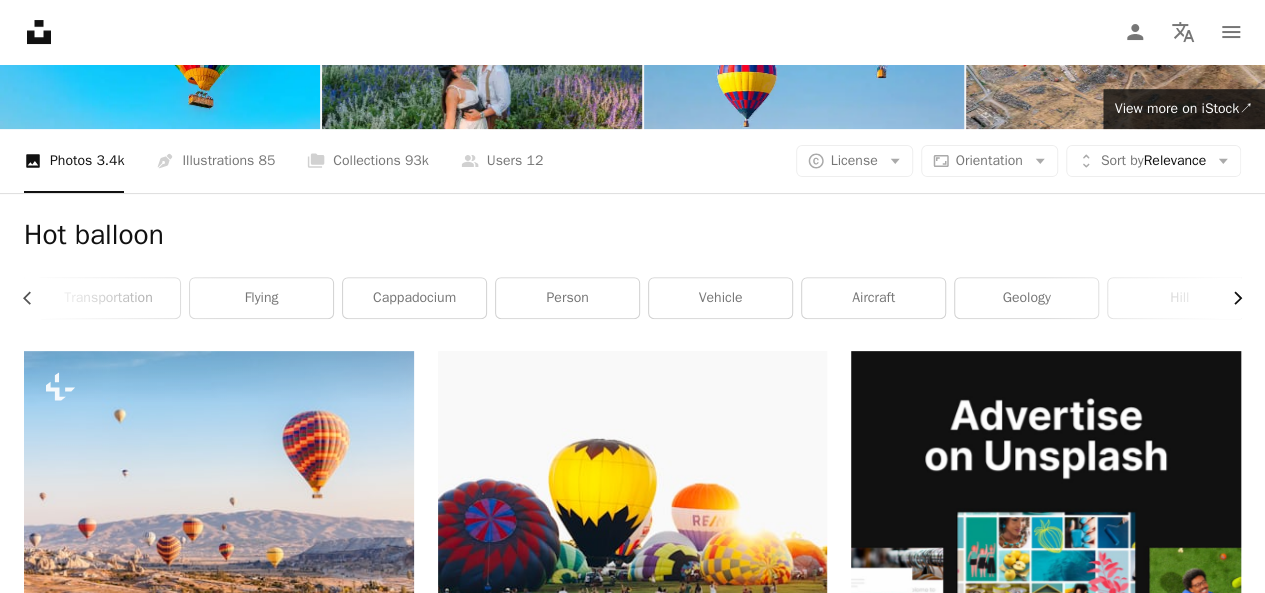 click on "Chevron right" at bounding box center [1230, 298] 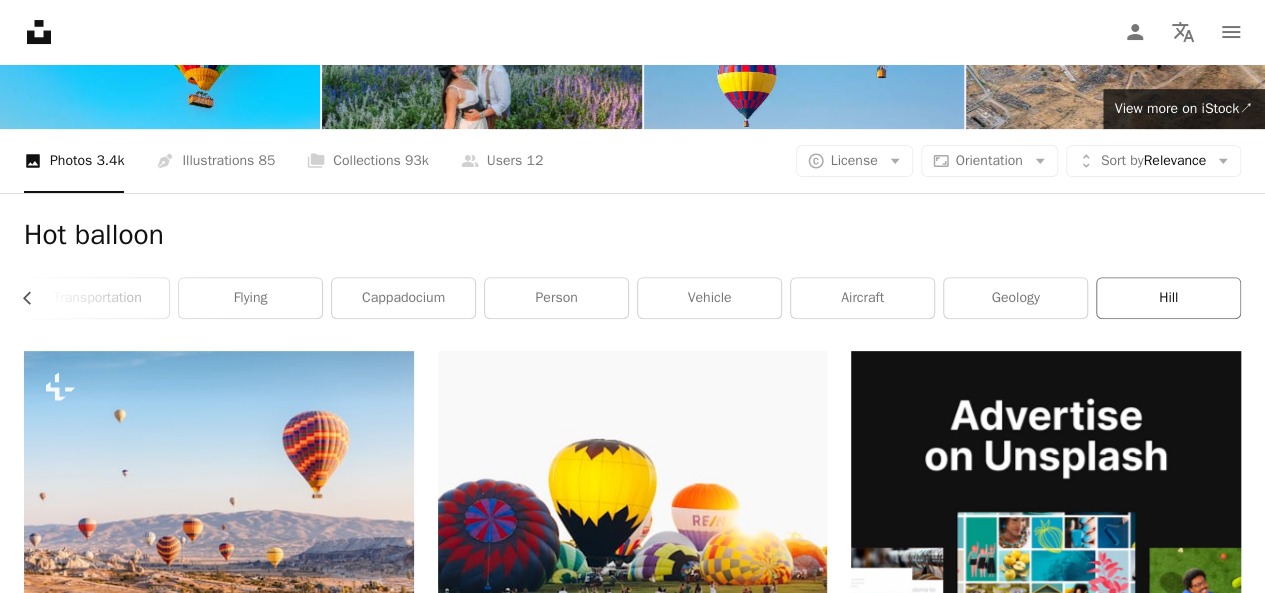 click on "hill" at bounding box center [1168, 298] 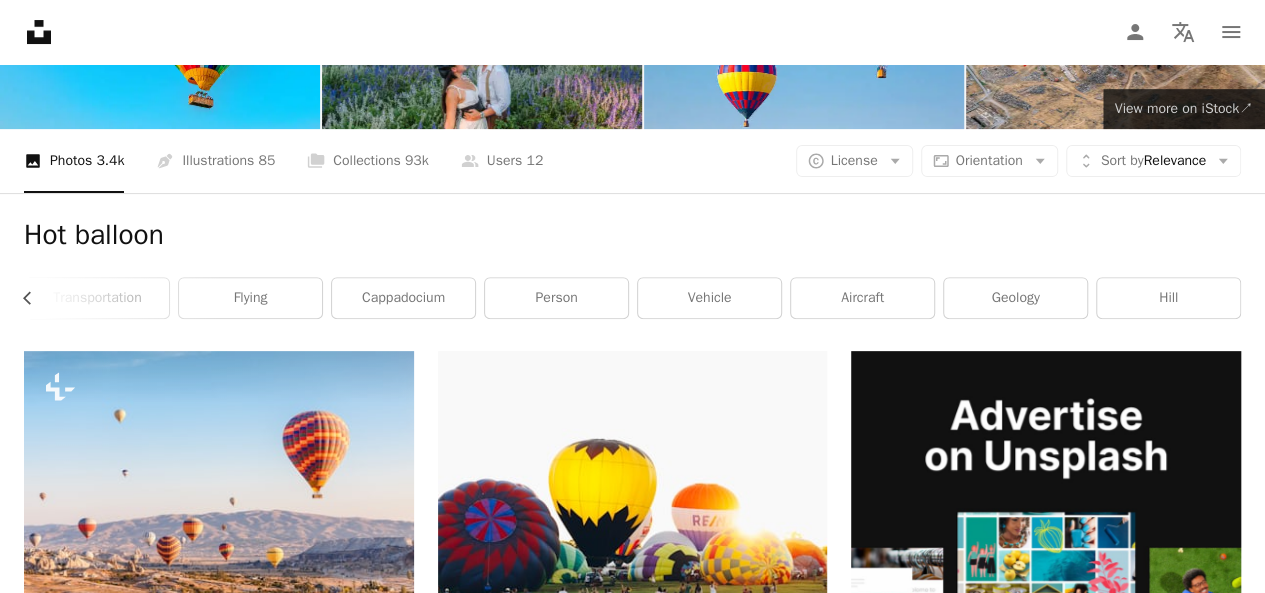 scroll, scrollTop: 0, scrollLeft: 0, axis: both 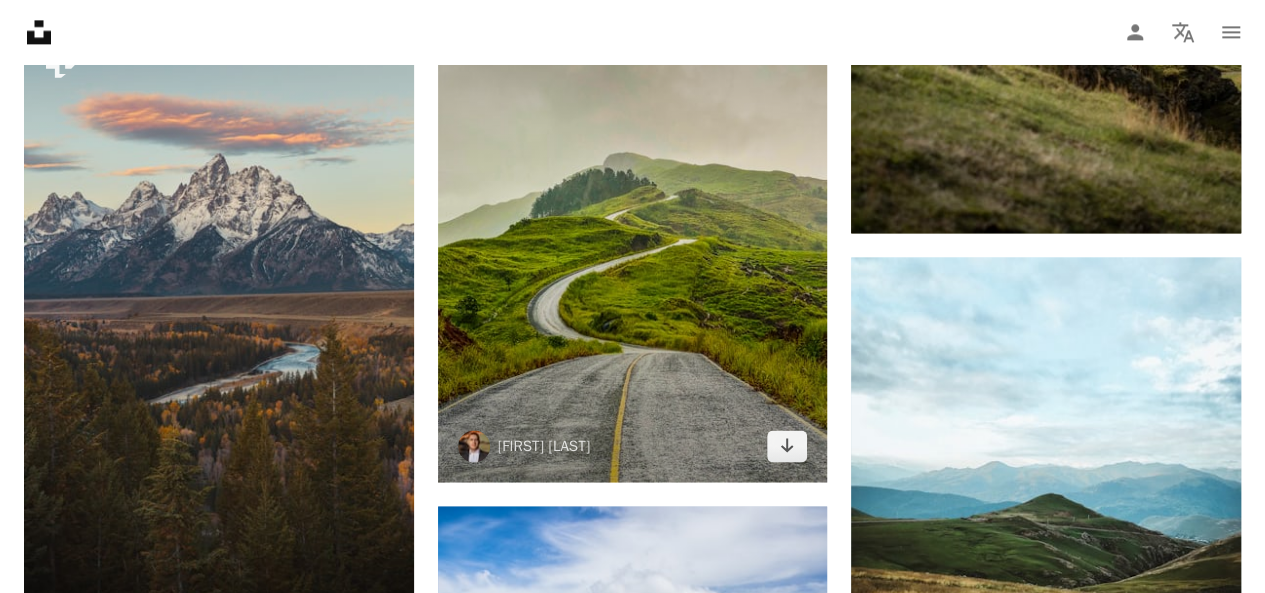 click at bounding box center [633, 221] 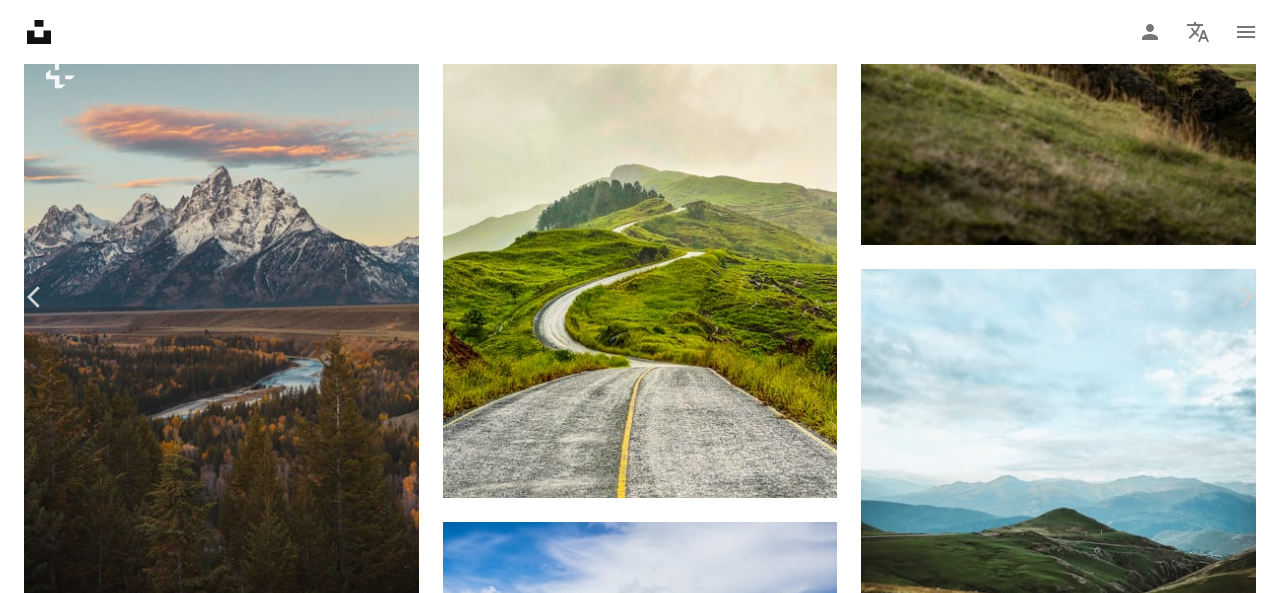 click on "Chevron down" 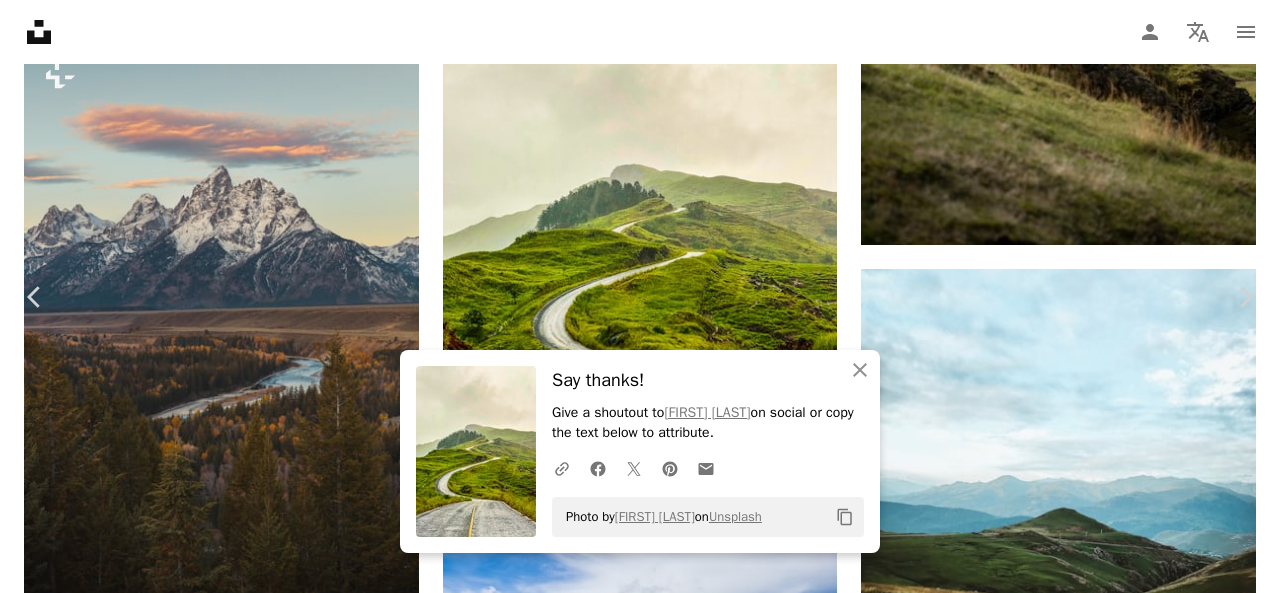 scroll, scrollTop: 900, scrollLeft: 0, axis: vertical 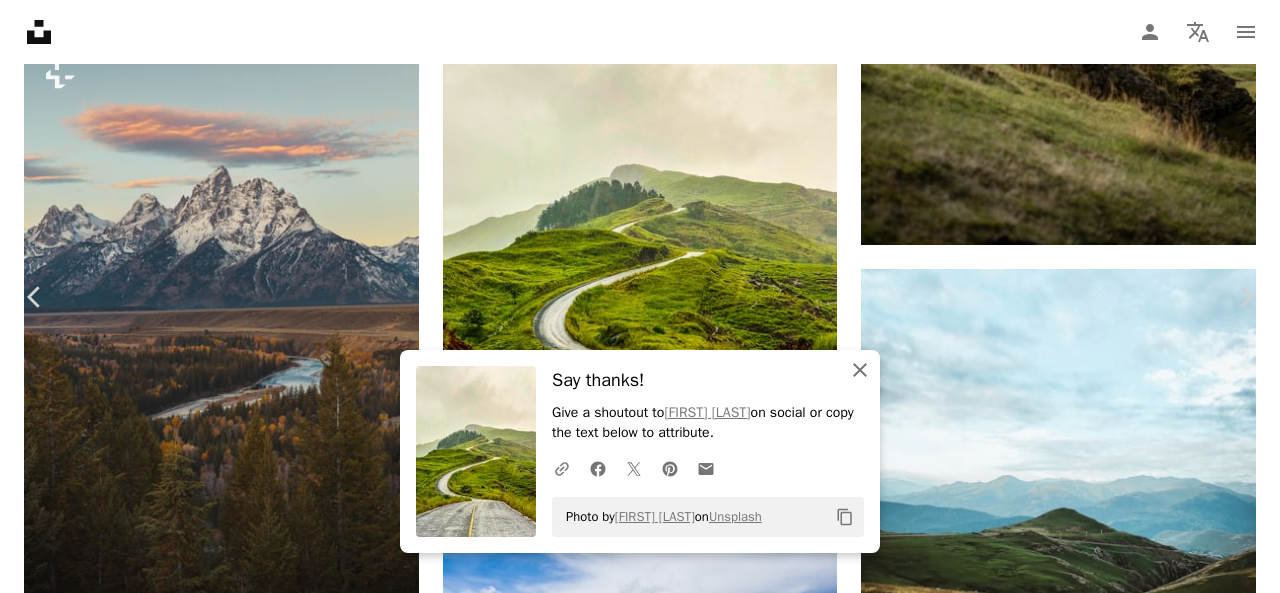 click 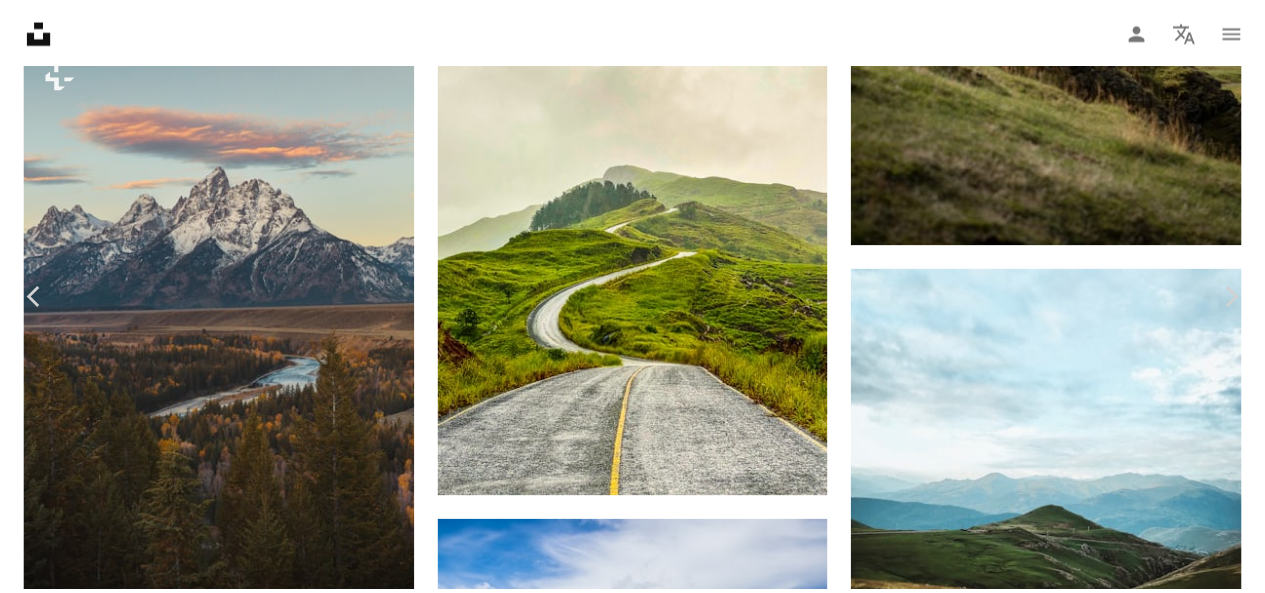 scroll, scrollTop: 6452, scrollLeft: 0, axis: vertical 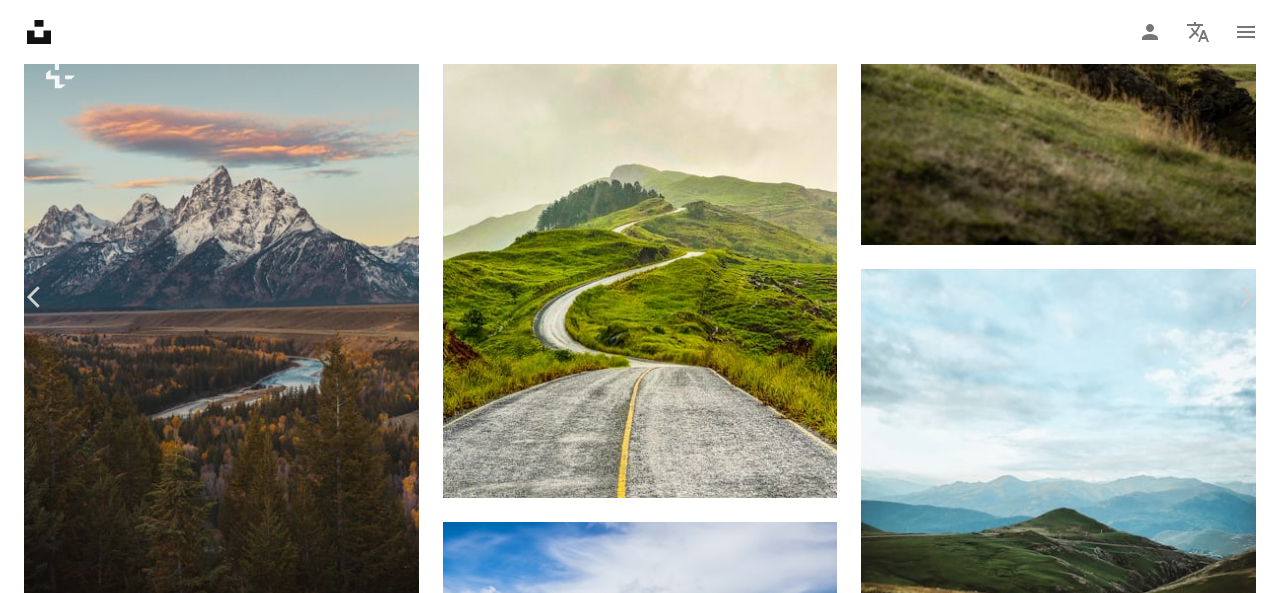 click on "An X shape" at bounding box center (20, 20) 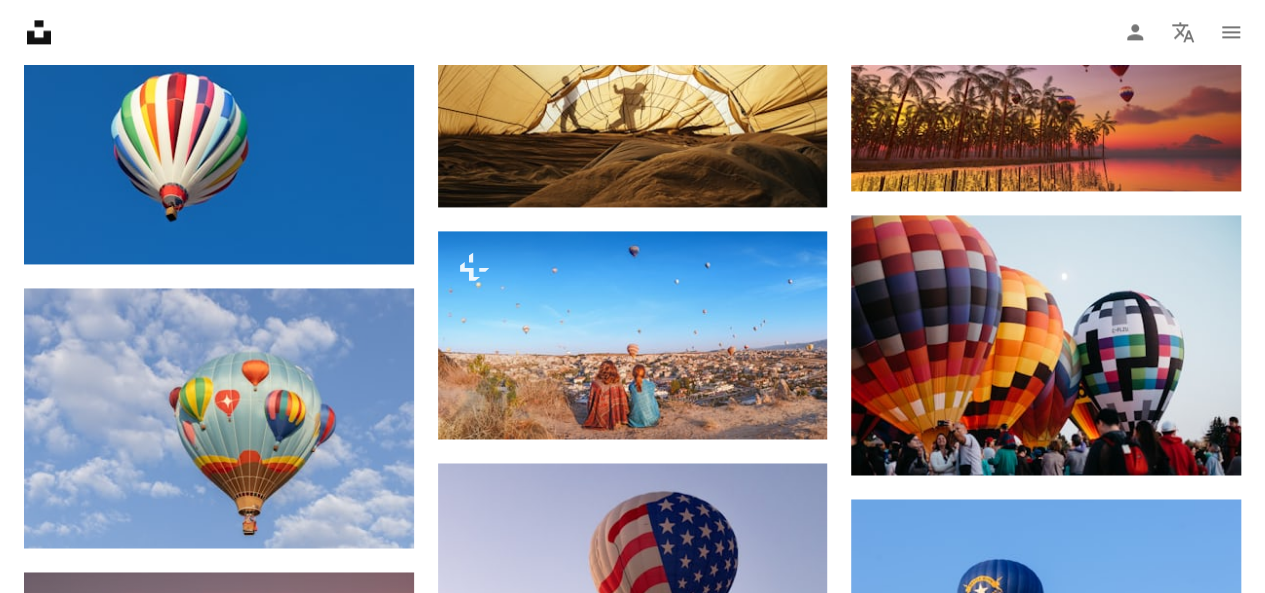 scroll, scrollTop: 200, scrollLeft: 0, axis: vertical 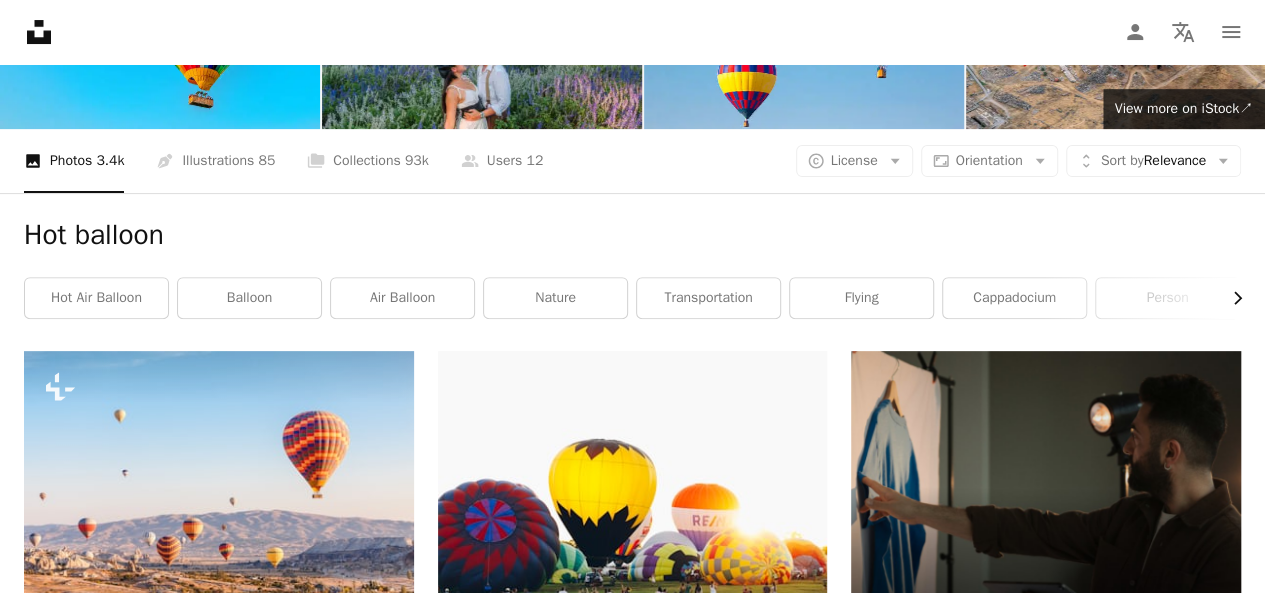 click on "Chevron right" at bounding box center [1230, 298] 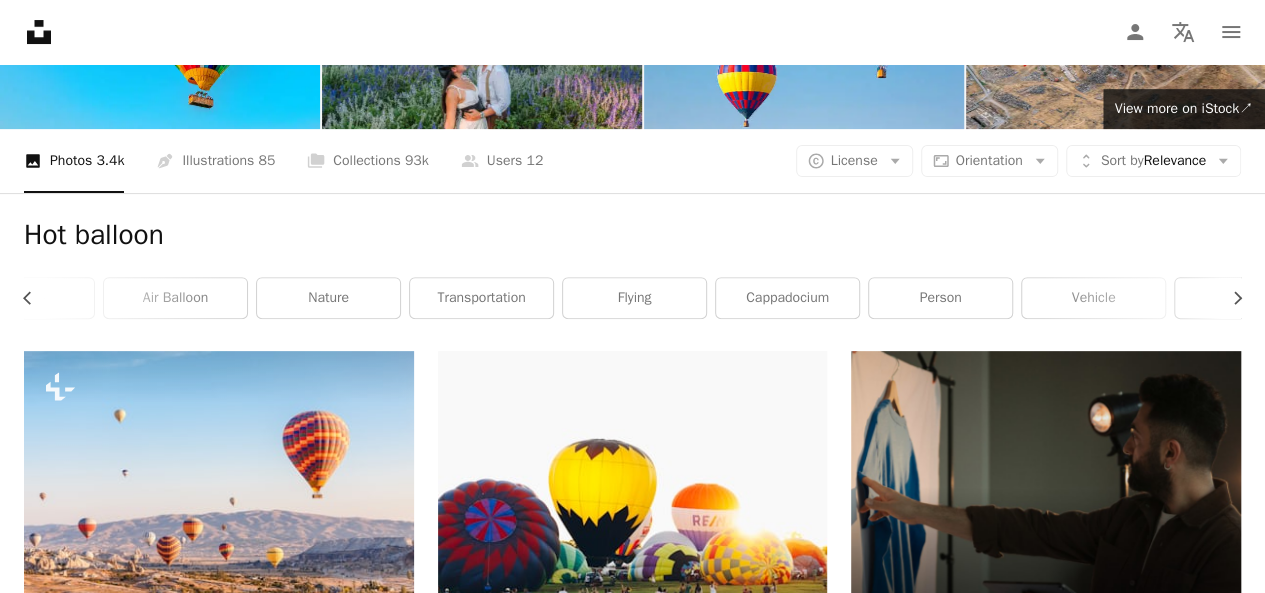 scroll, scrollTop: 0, scrollLeft: 300, axis: horizontal 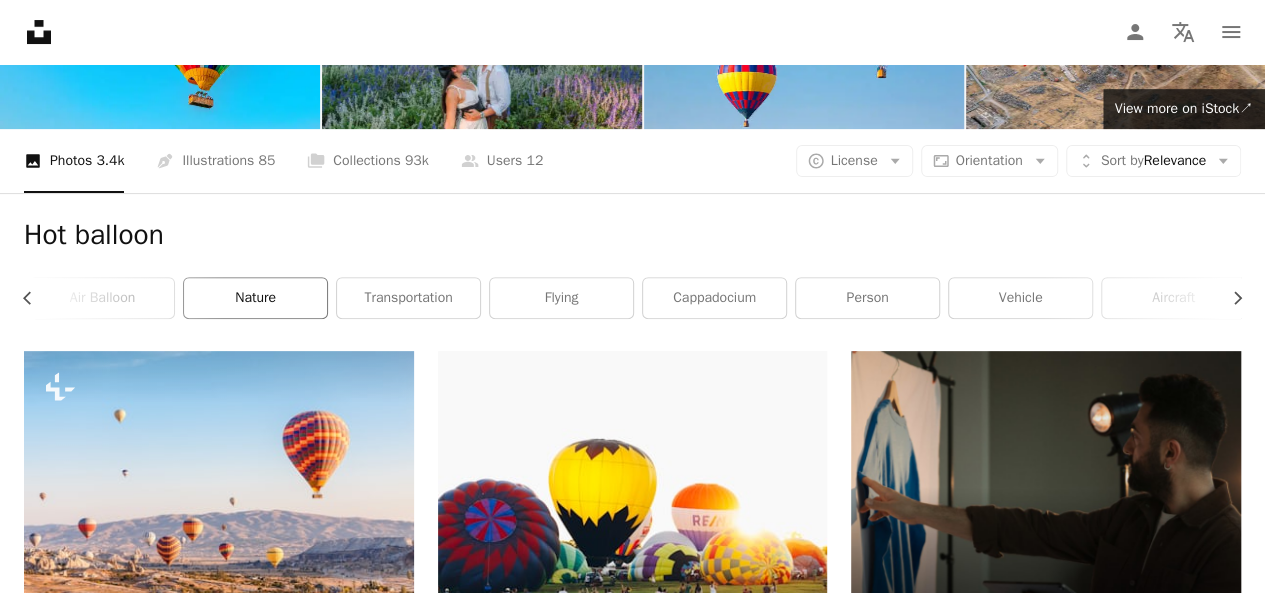 click on "nature" at bounding box center [255, 298] 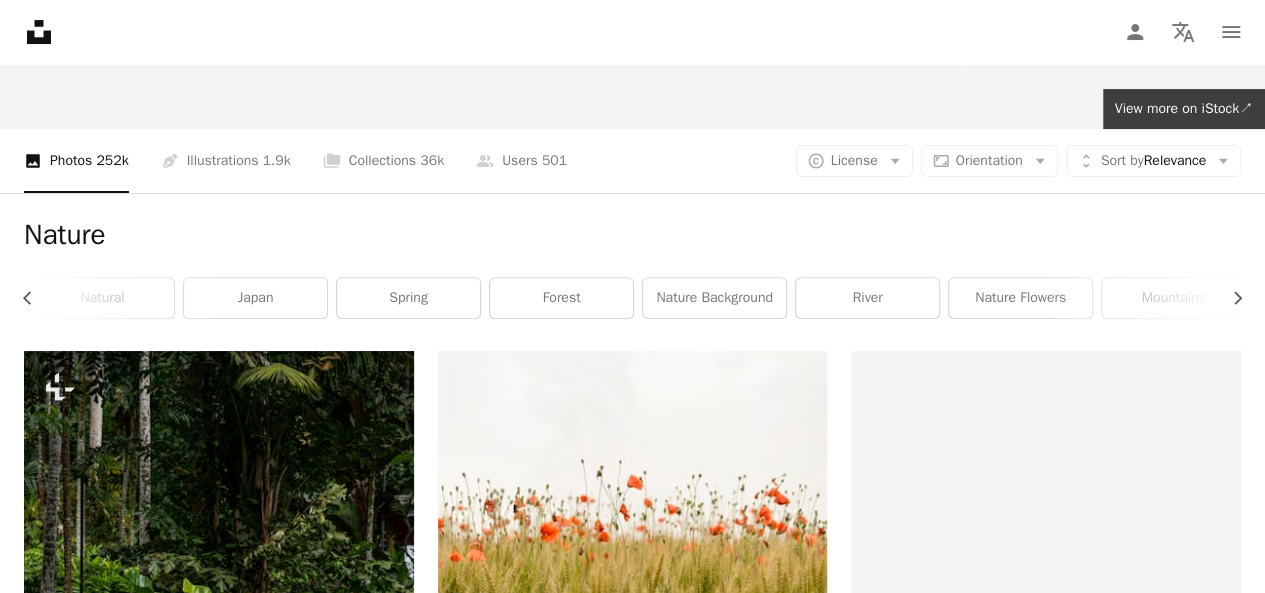 scroll, scrollTop: 0, scrollLeft: 0, axis: both 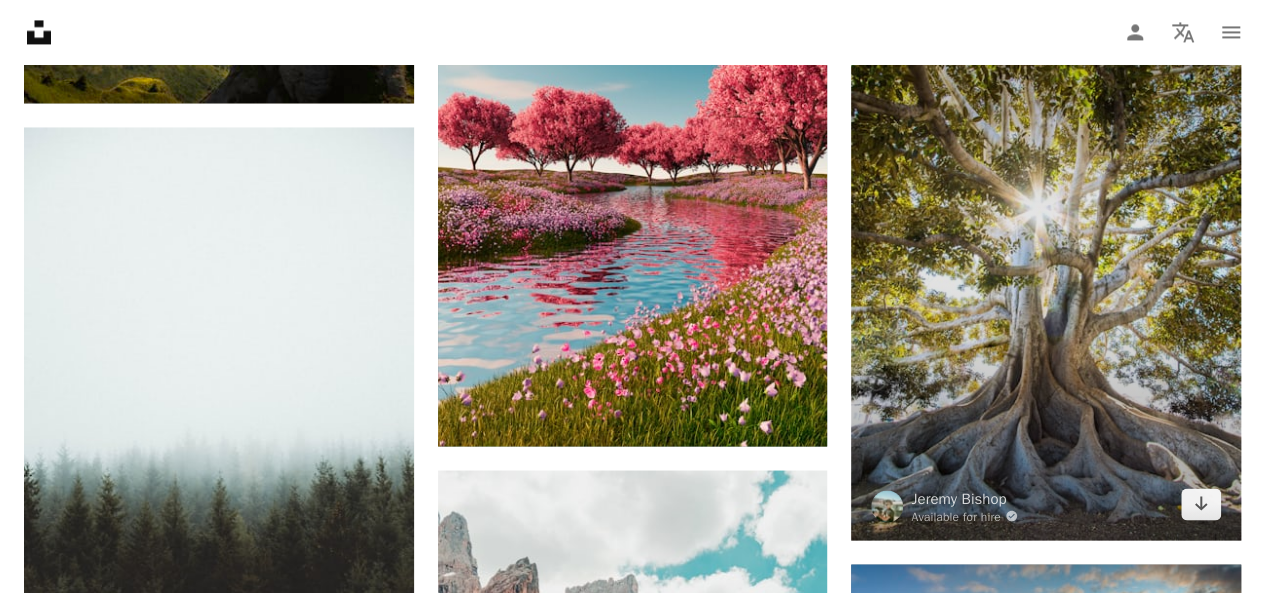 click at bounding box center (1046, 247) 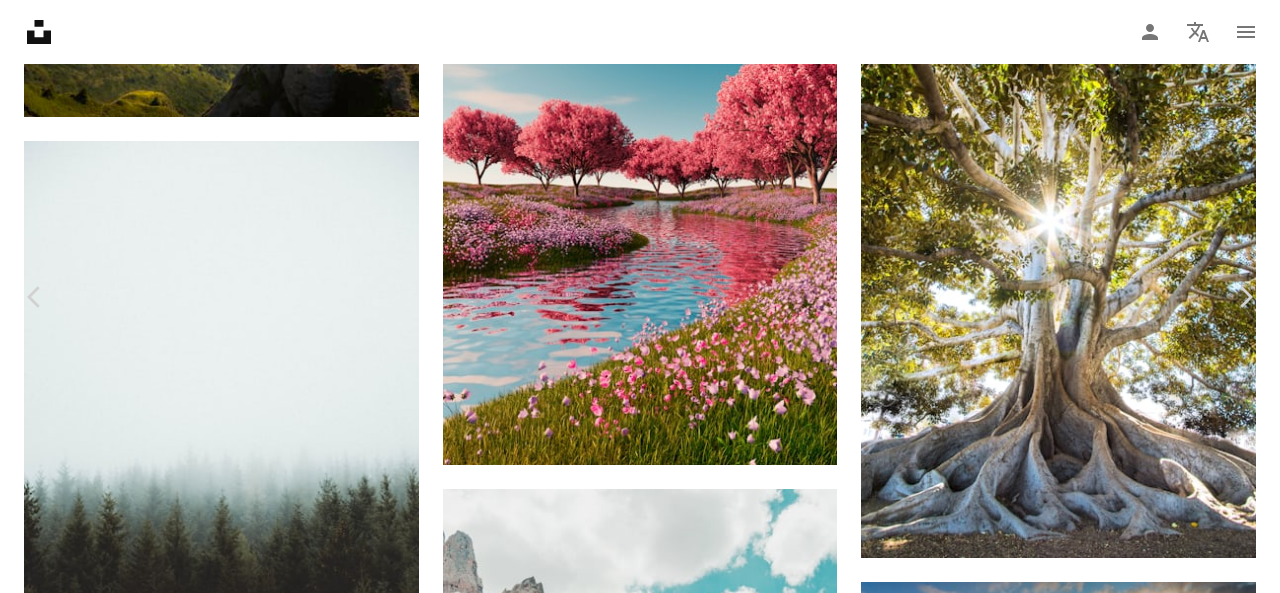 scroll, scrollTop: 100, scrollLeft: 0, axis: vertical 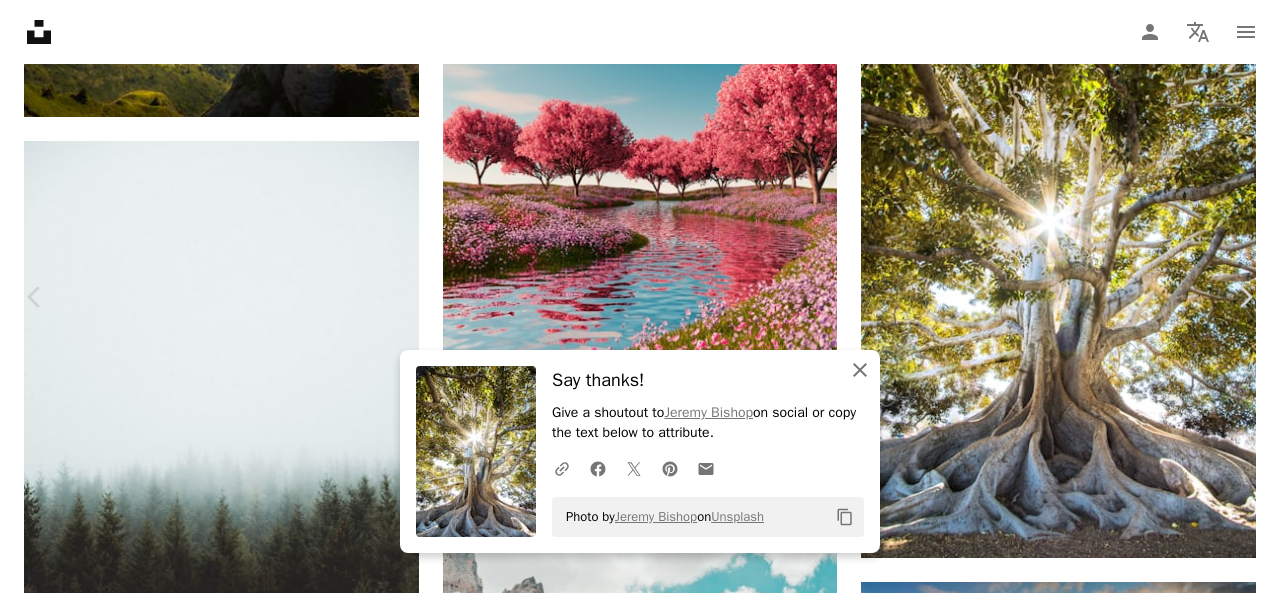 click 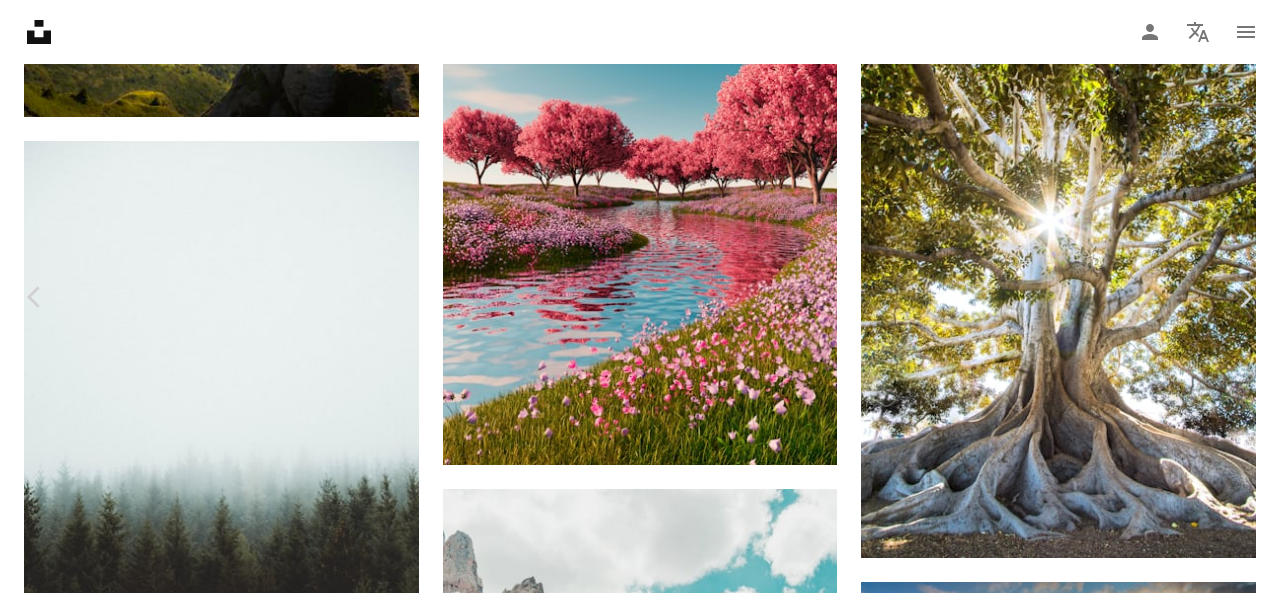 scroll, scrollTop: 1100, scrollLeft: 0, axis: vertical 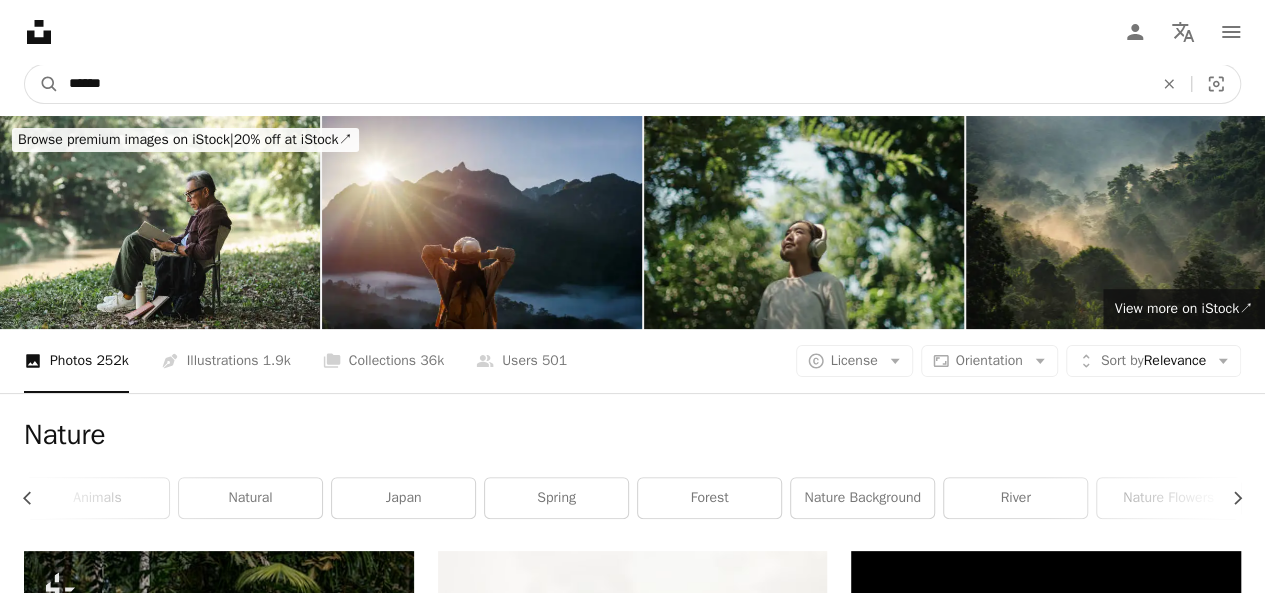 click on "******" at bounding box center [603, 84] 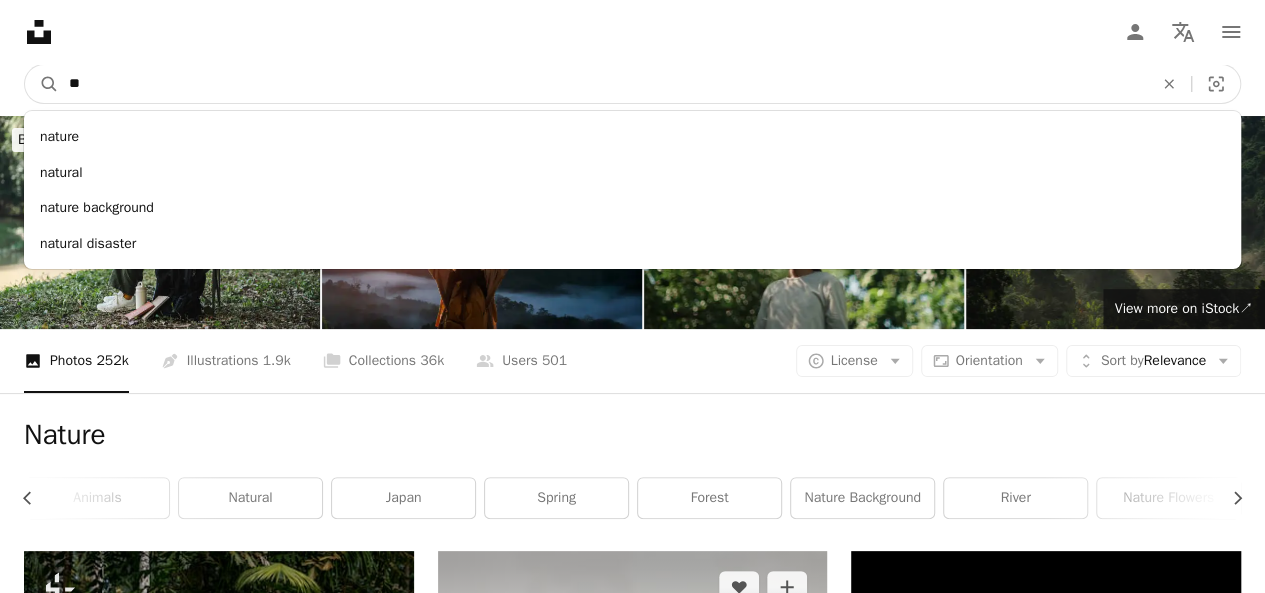 type on "*" 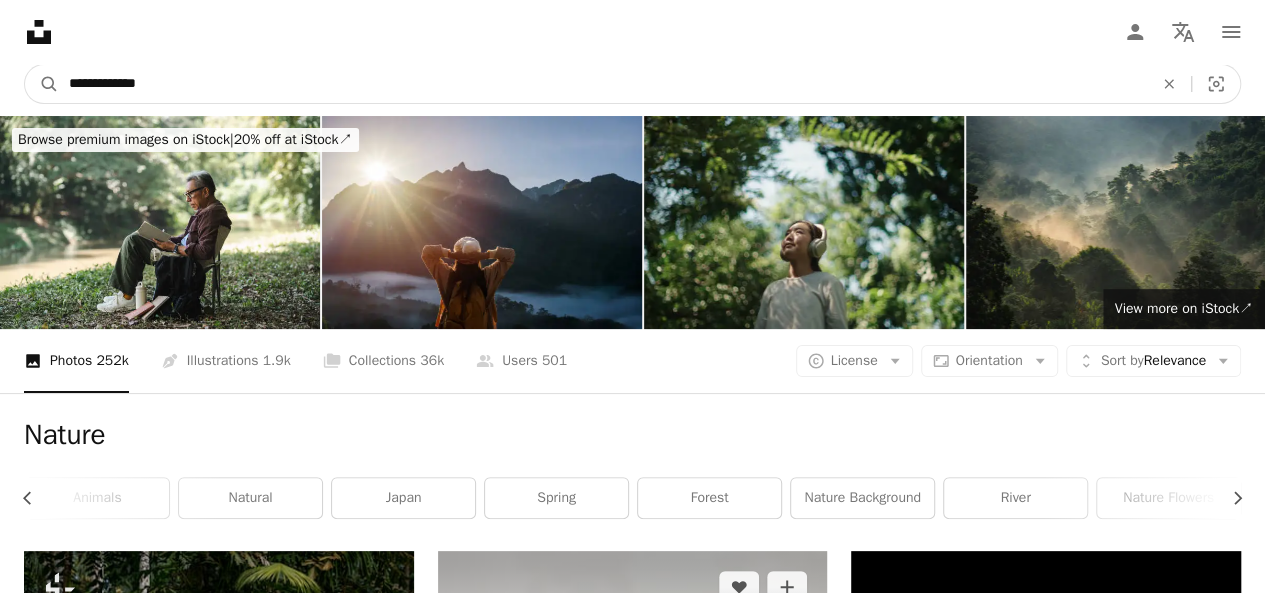 type on "**********" 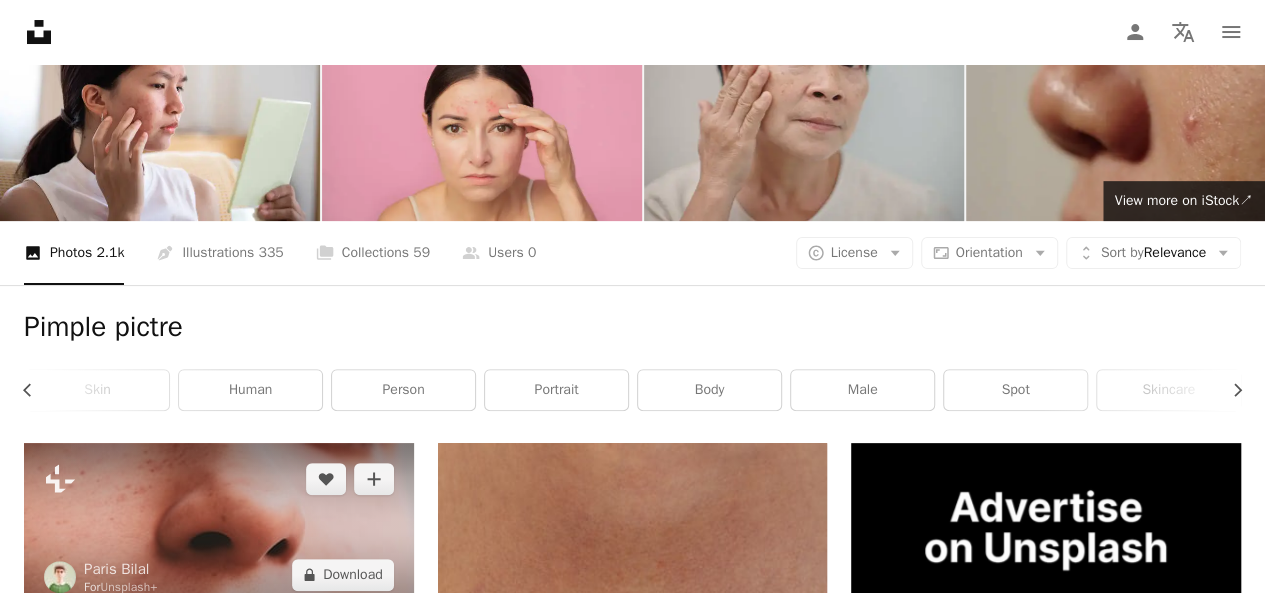 scroll, scrollTop: 0, scrollLeft: 0, axis: both 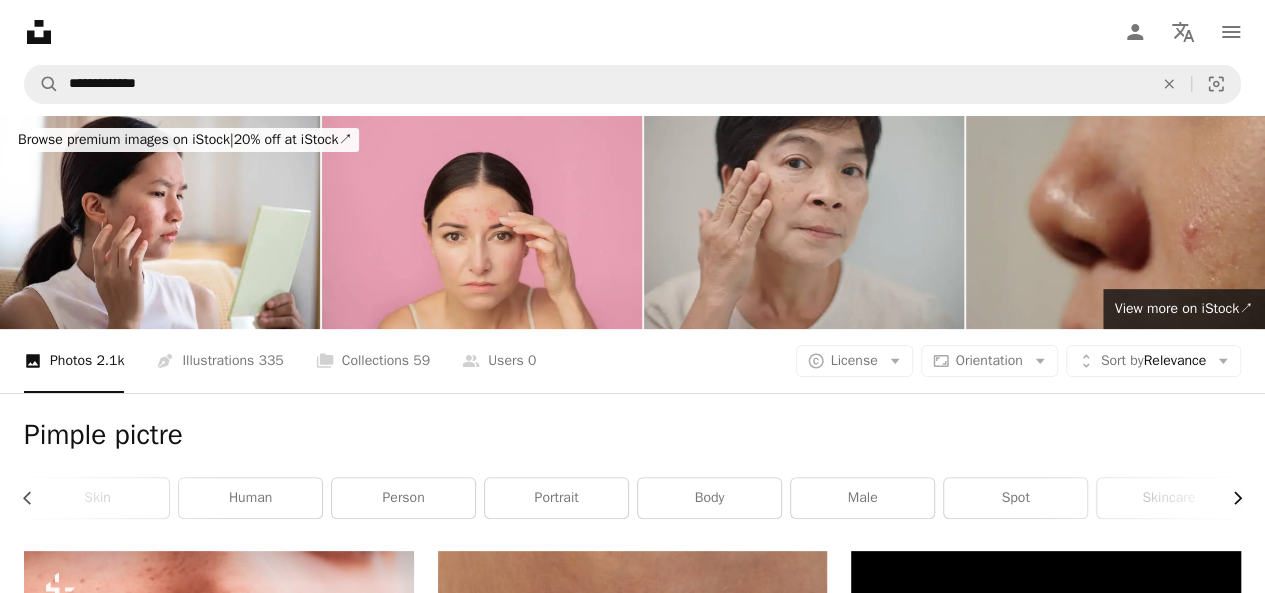 click on "Chevron right" 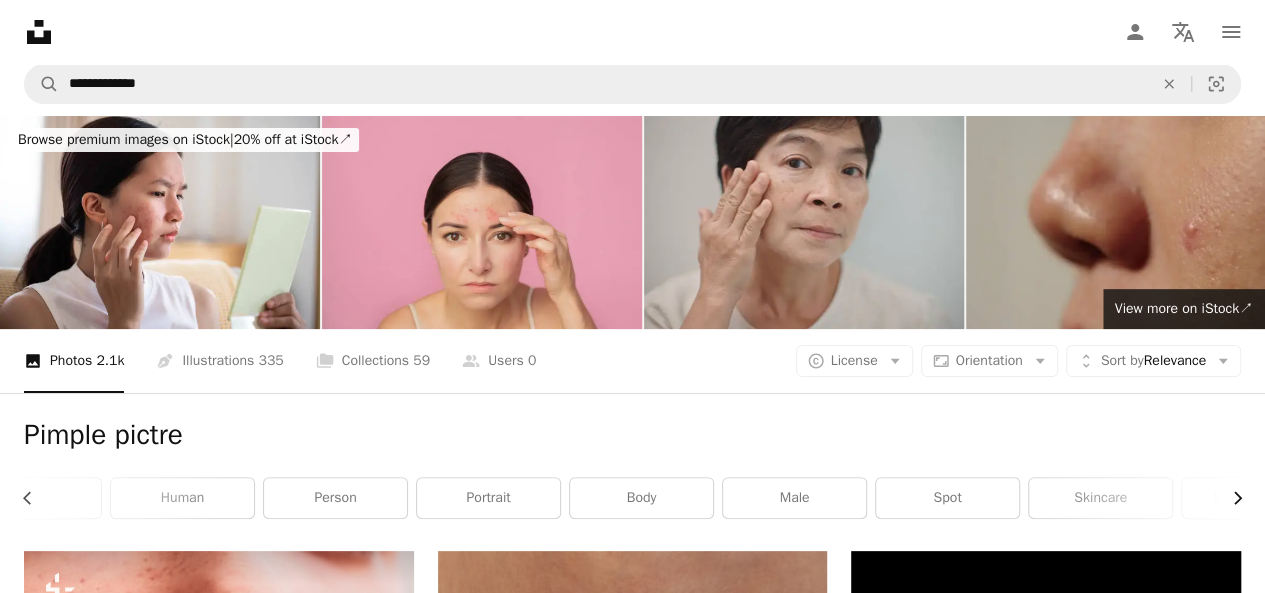 scroll, scrollTop: 0, scrollLeft: 452, axis: horizontal 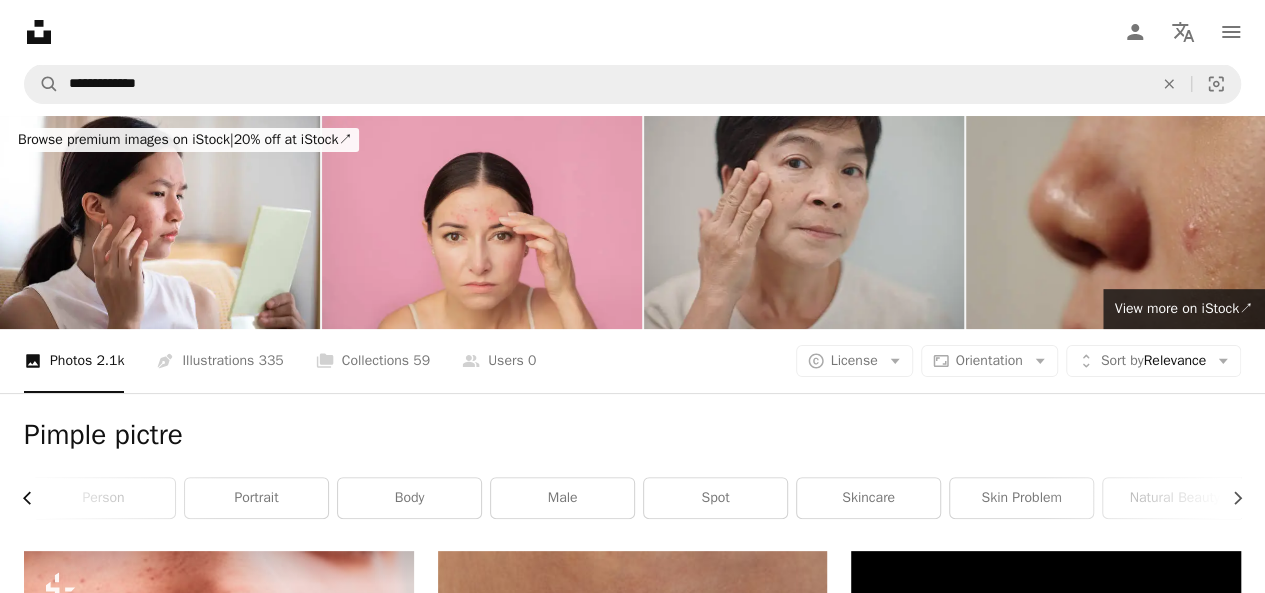 click on "Chevron left" 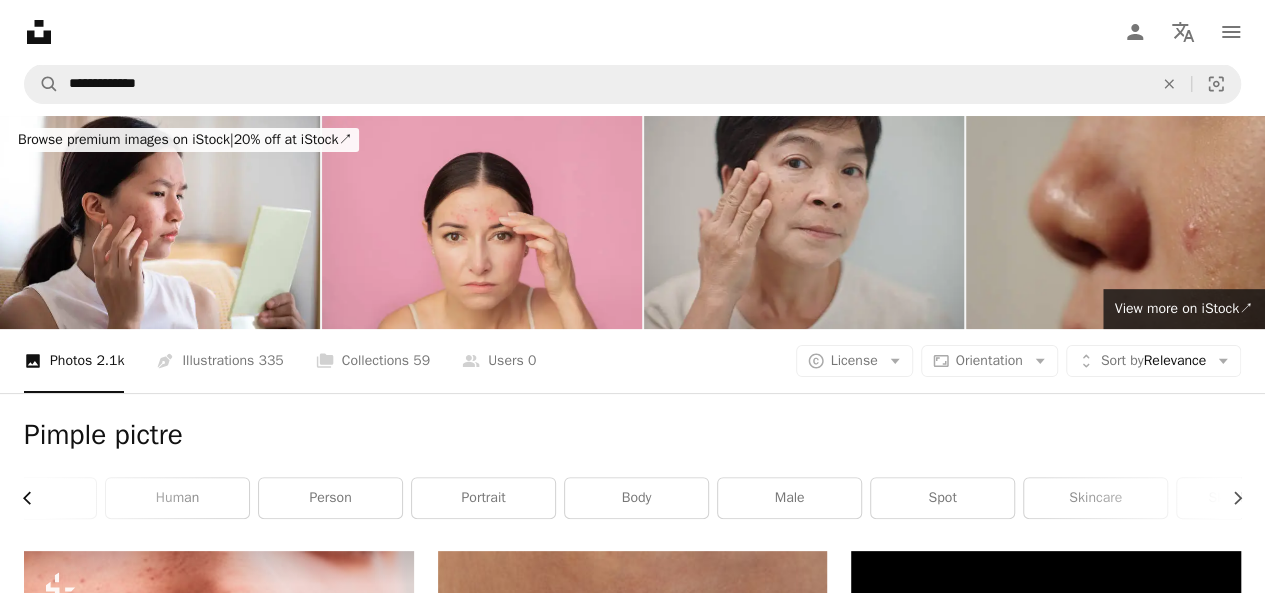scroll, scrollTop: 0, scrollLeft: 152, axis: horizontal 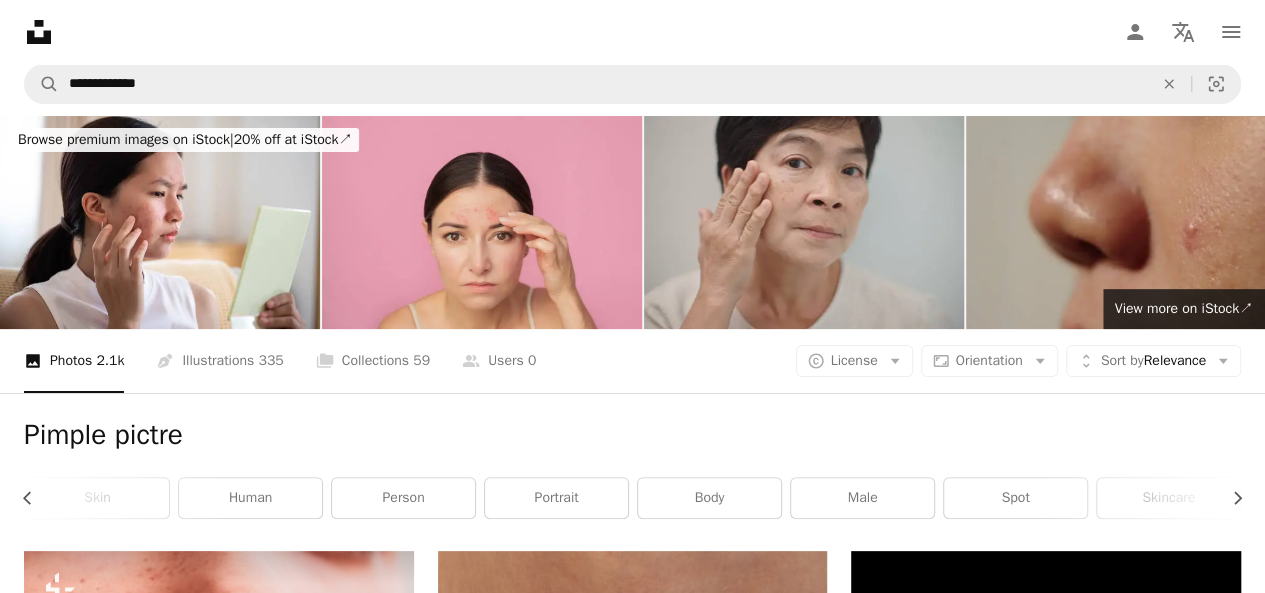 click on "person" at bounding box center [403, 498] 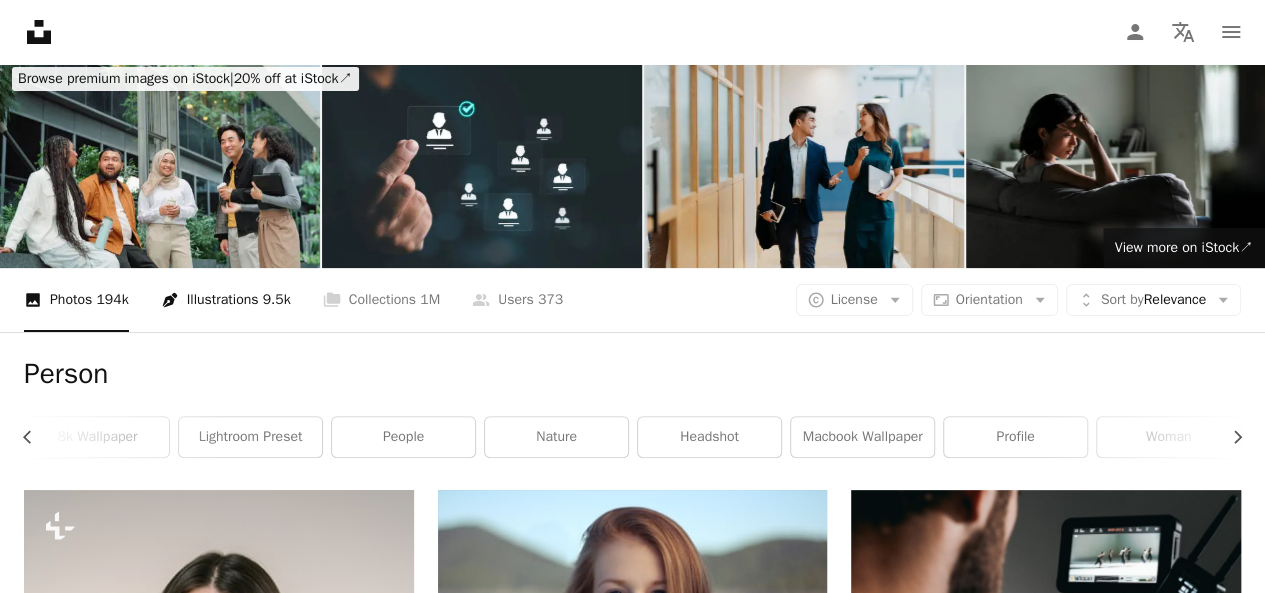 scroll, scrollTop: 0, scrollLeft: 0, axis: both 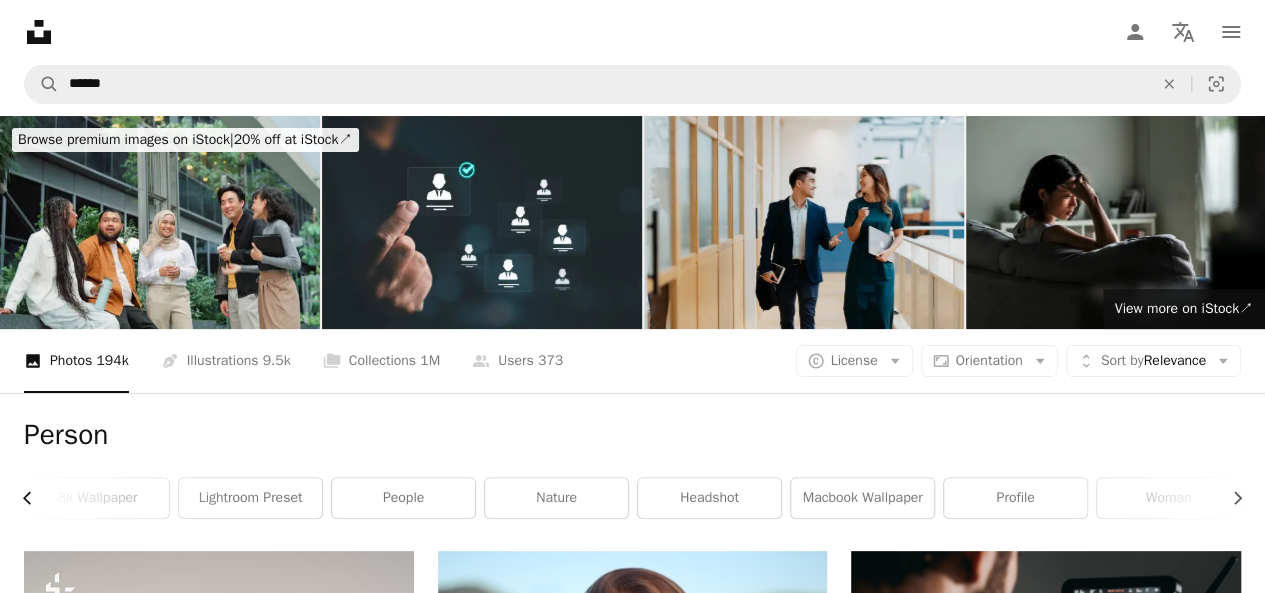 click on "Chevron left" 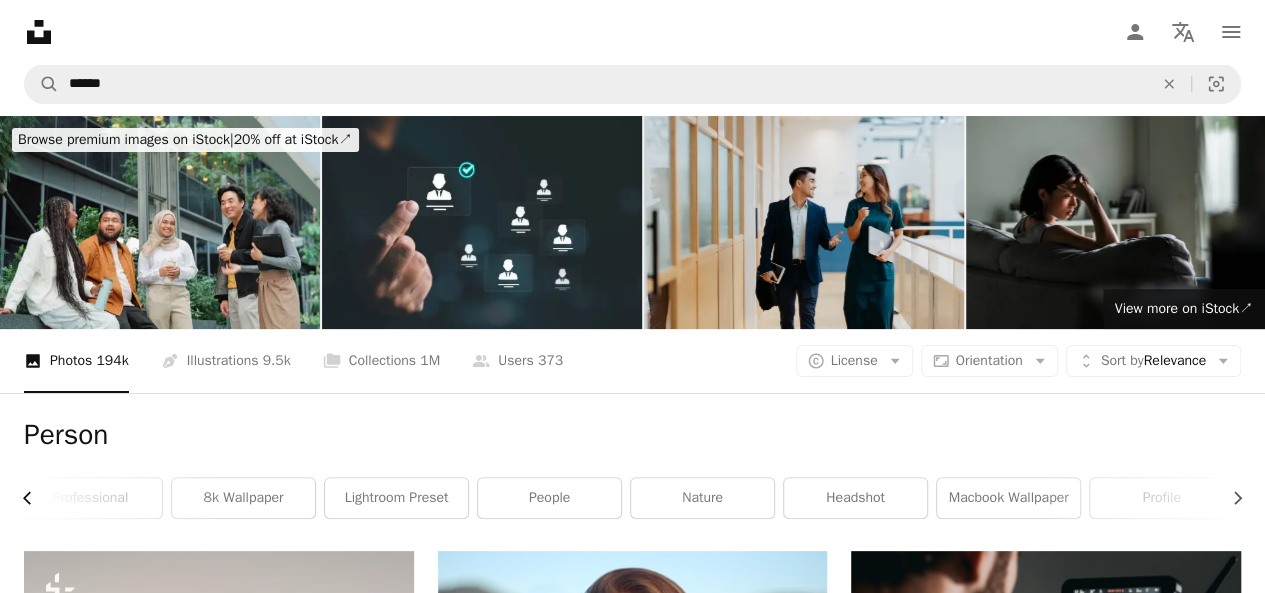 scroll, scrollTop: 0, scrollLeft: 0, axis: both 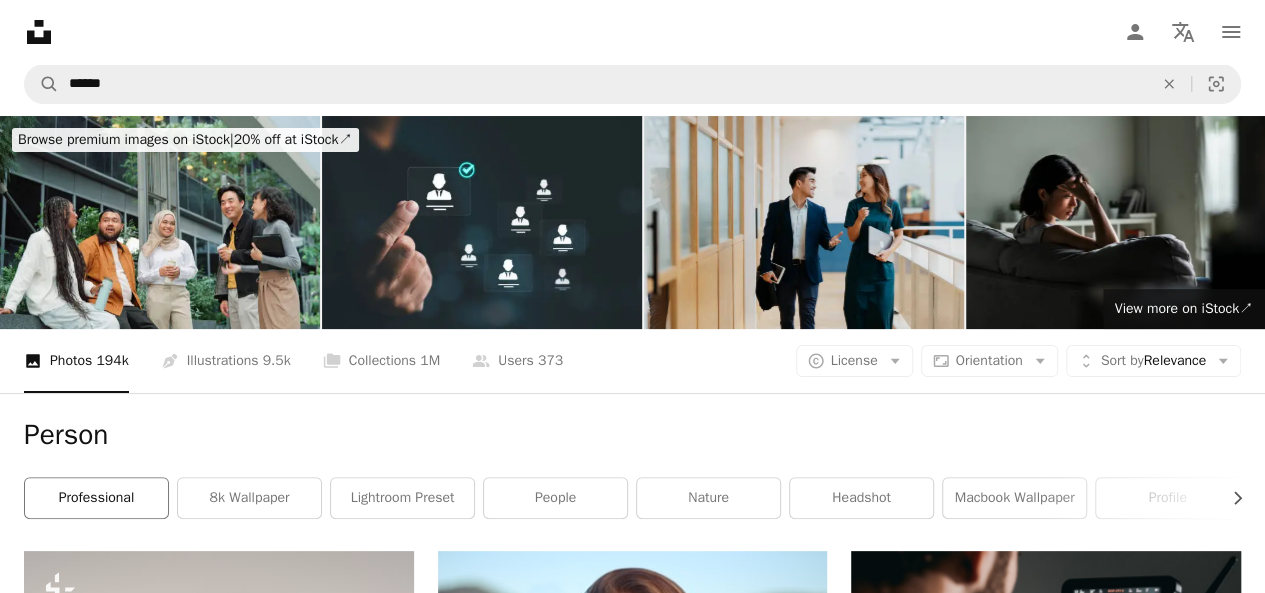 click on "professional" at bounding box center (96, 498) 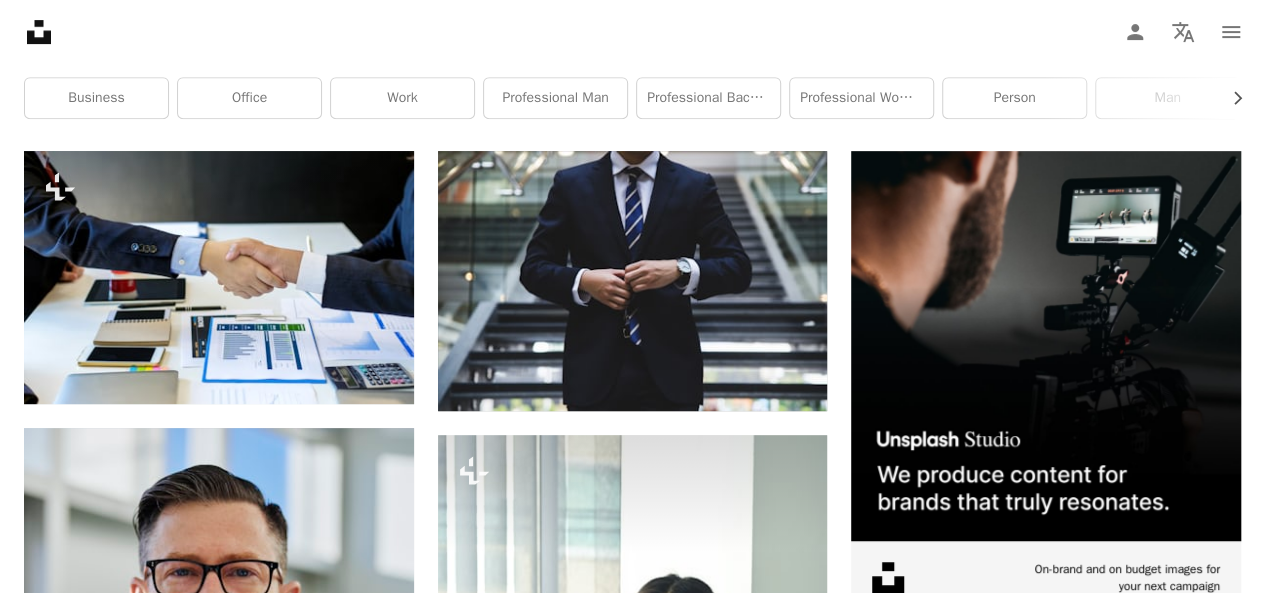 scroll, scrollTop: 0, scrollLeft: 0, axis: both 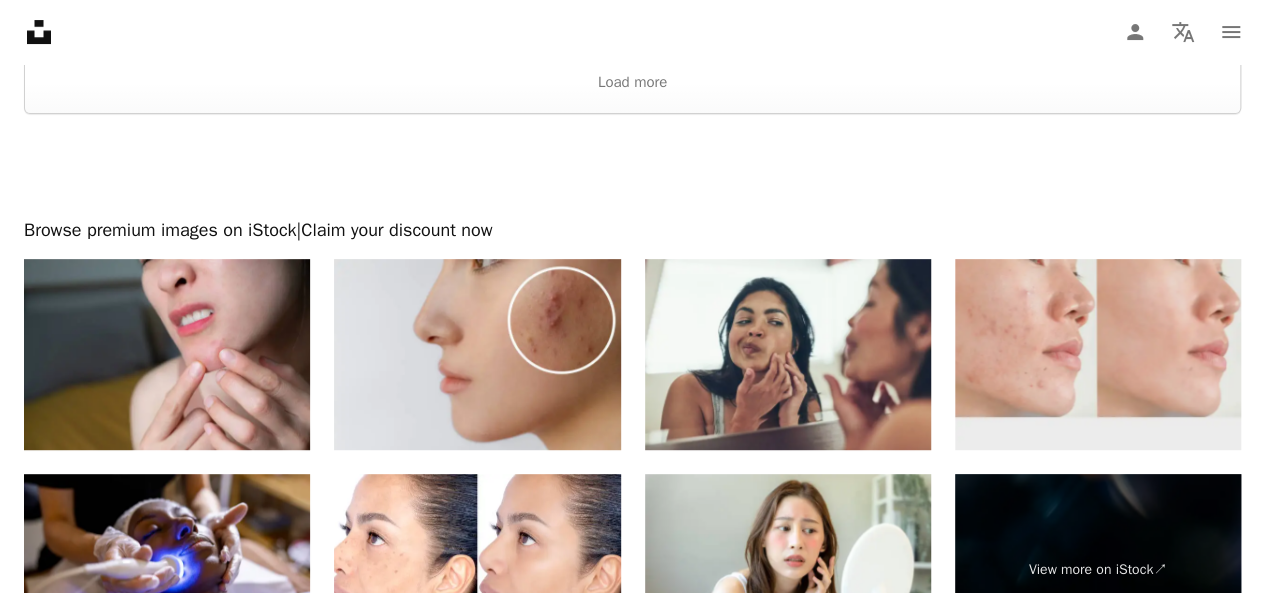 click at bounding box center (1098, 354) 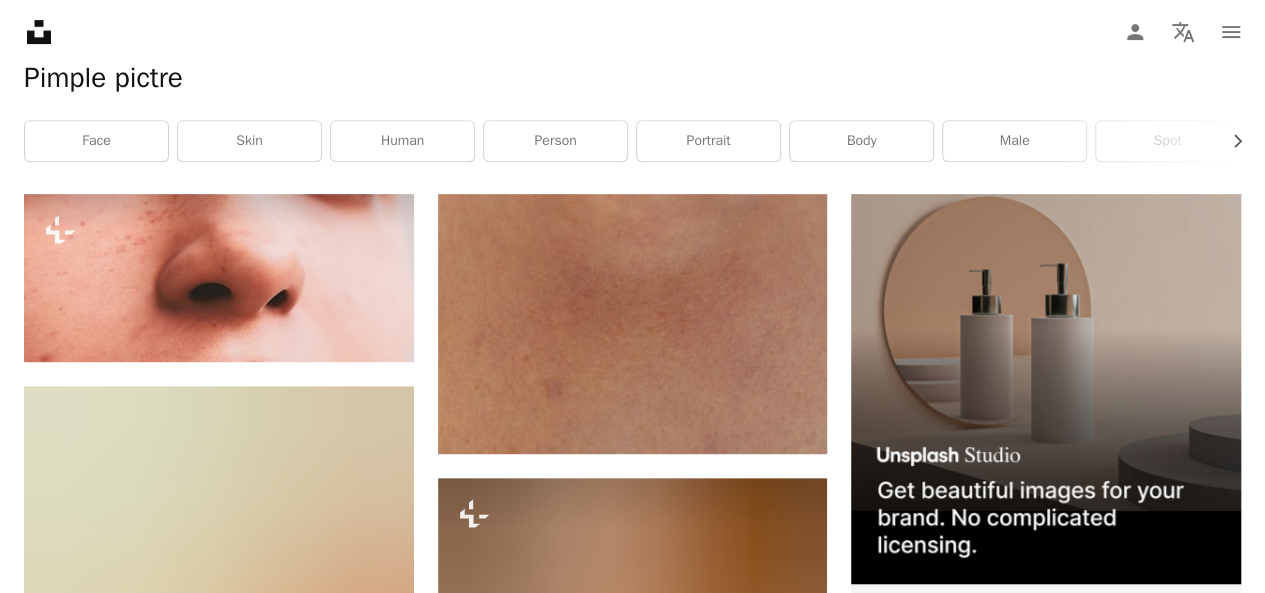 scroll, scrollTop: 0, scrollLeft: 0, axis: both 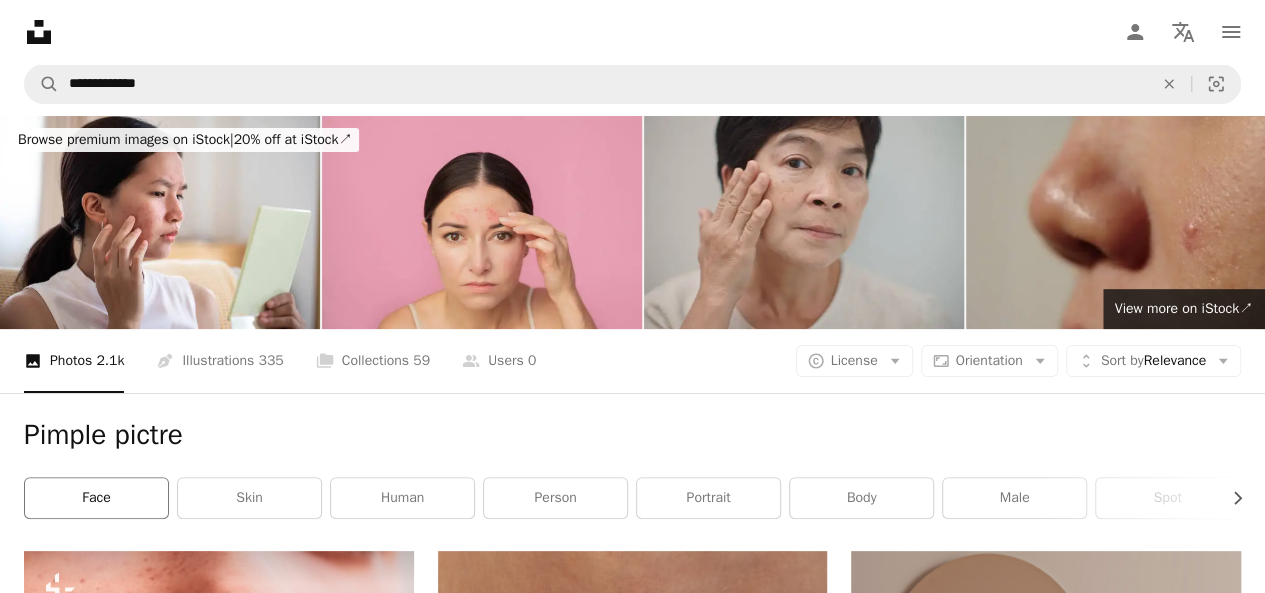 click on "face" at bounding box center [96, 498] 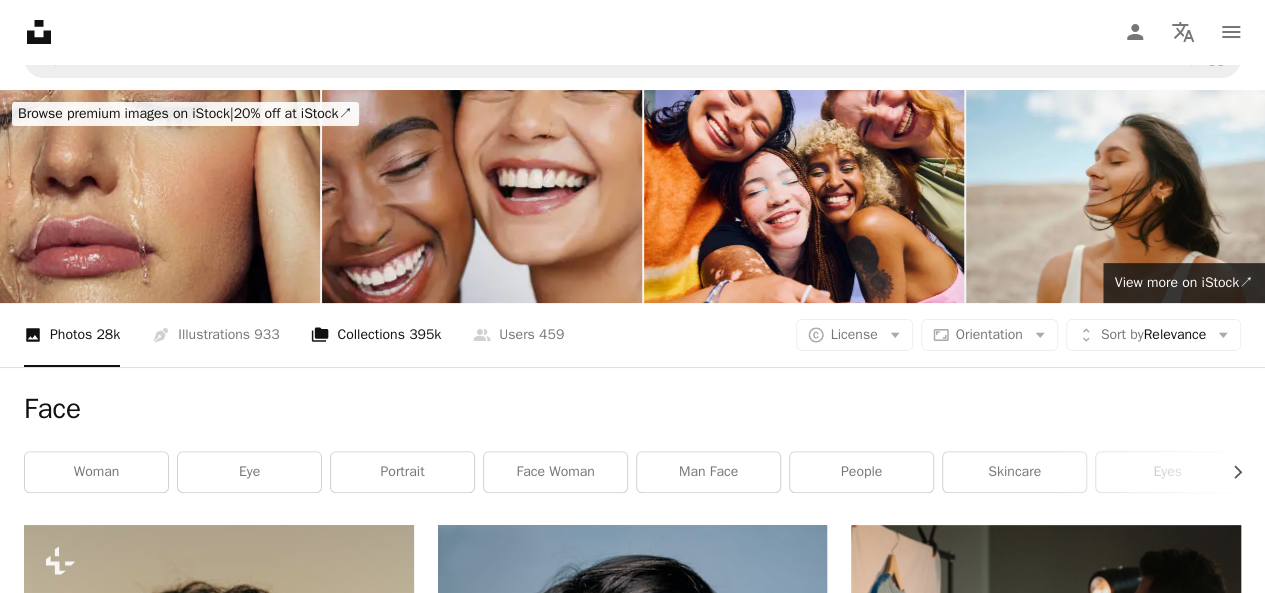 scroll, scrollTop: 0, scrollLeft: 0, axis: both 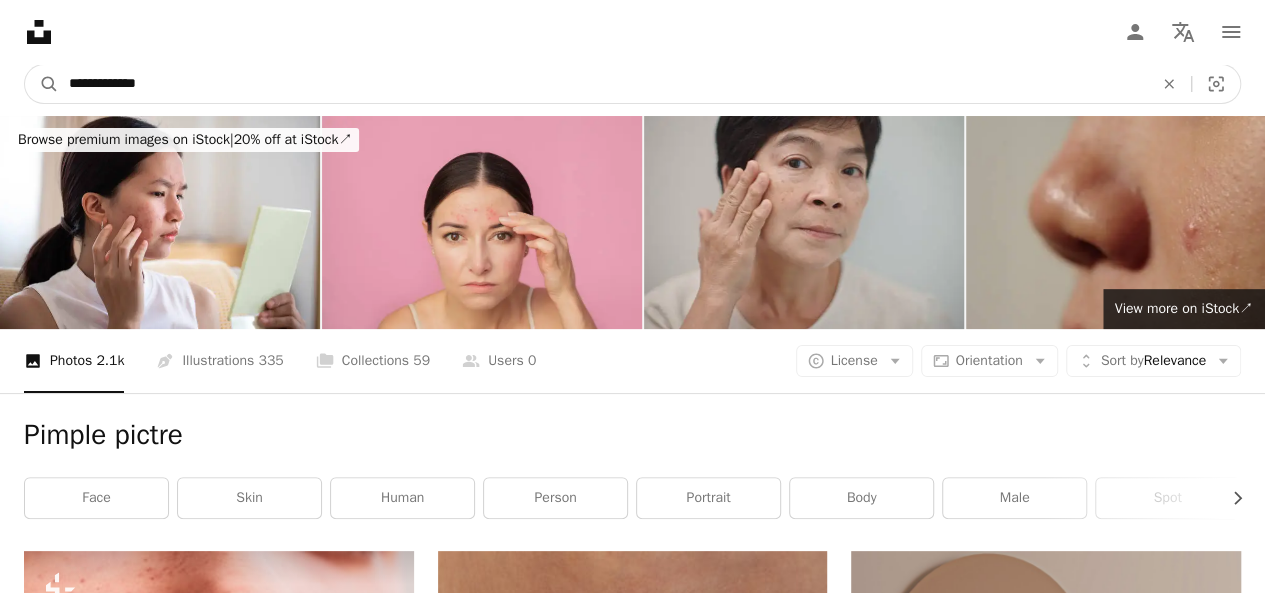 drag, startPoint x: 156, startPoint y: 82, endPoint x: 10, endPoint y: 98, distance: 146.8741 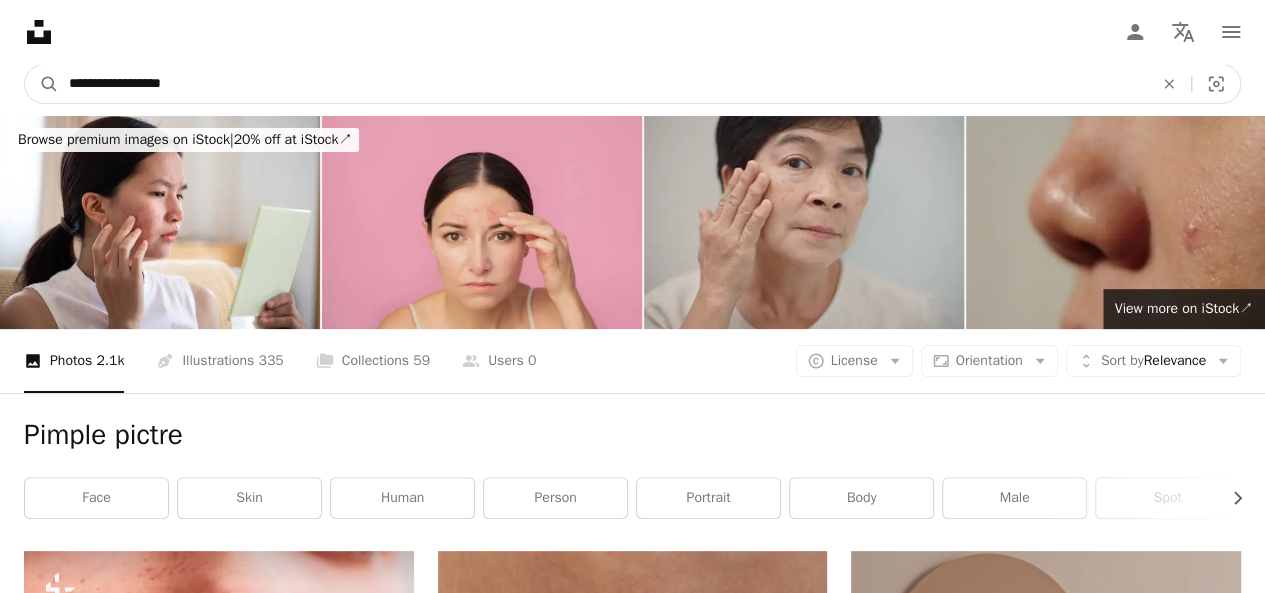 type on "**********" 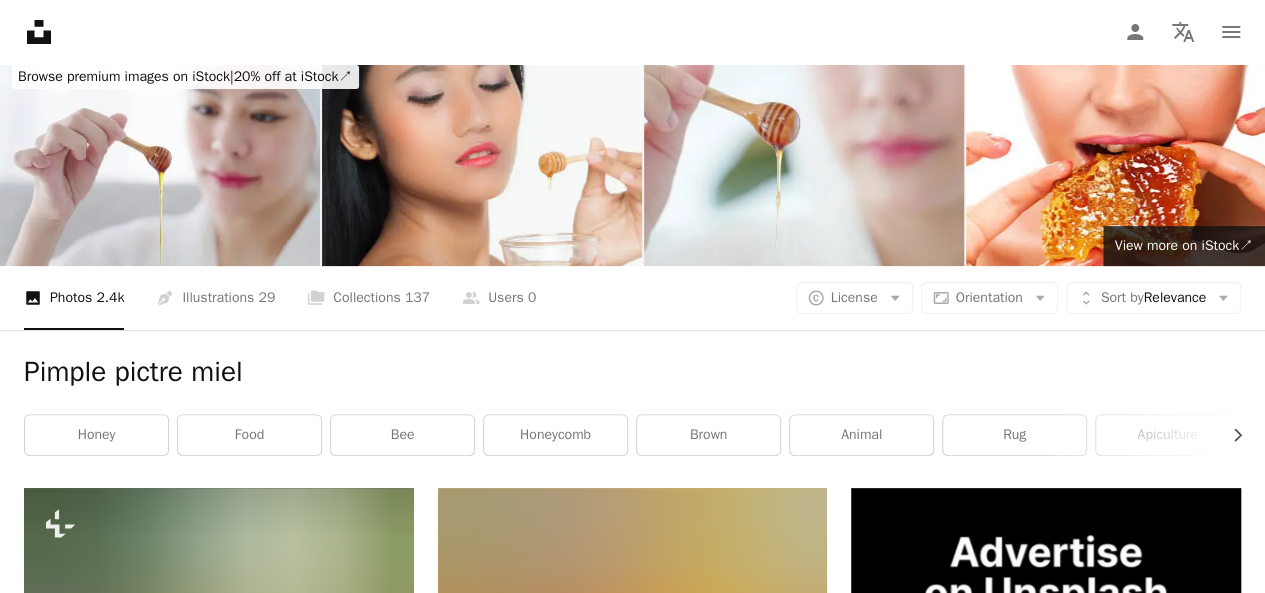 scroll, scrollTop: 0, scrollLeft: 0, axis: both 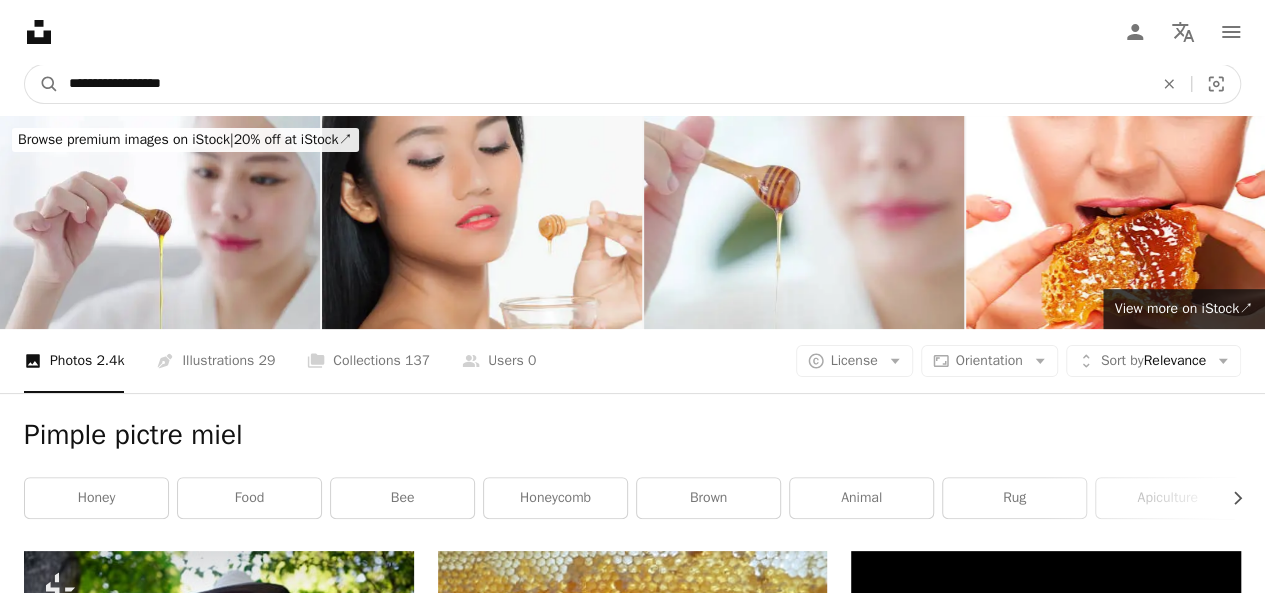 drag, startPoint x: 196, startPoint y: 83, endPoint x: 152, endPoint y: 82, distance: 44.011364 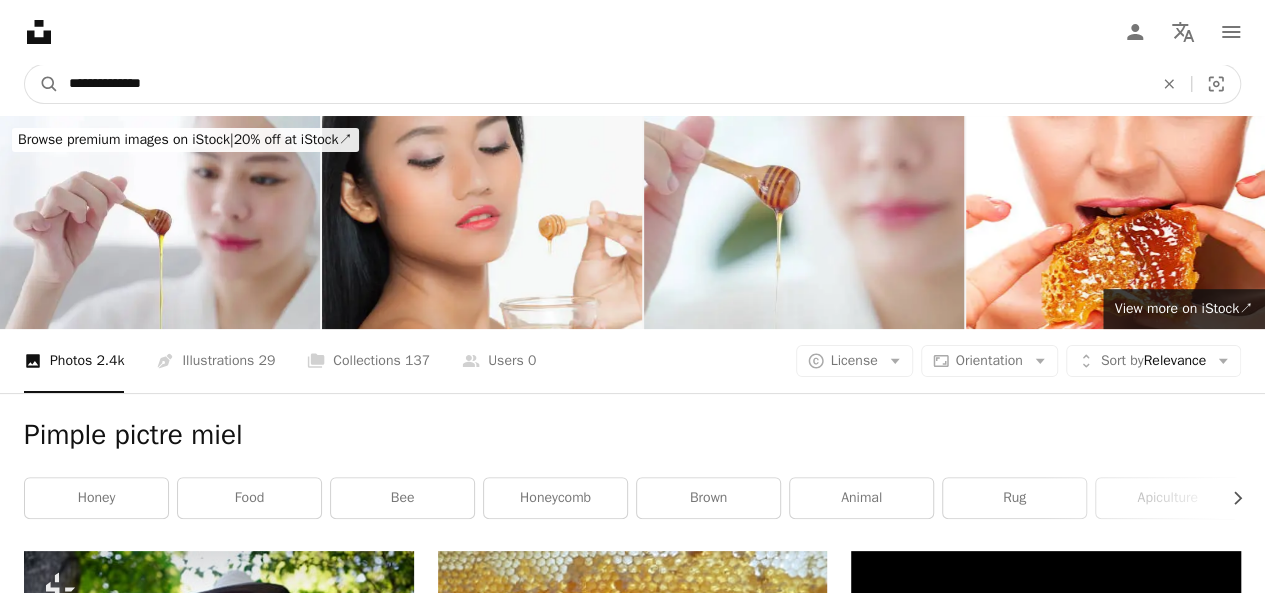 type on "**********" 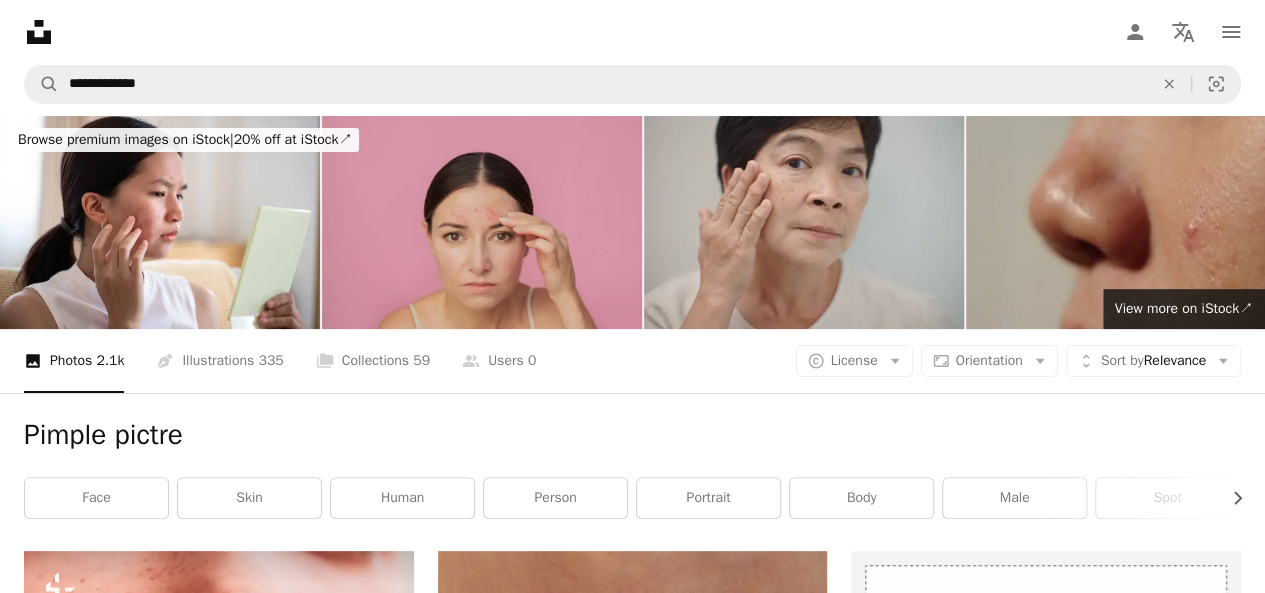 click at bounding box center (482, 222) 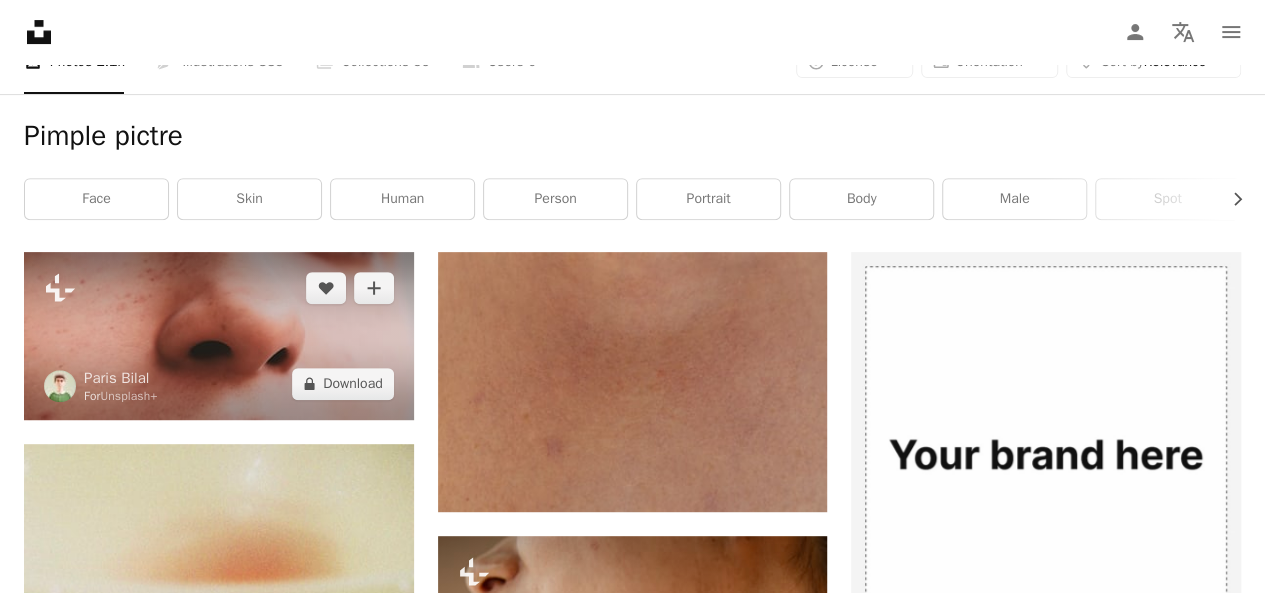 scroll, scrollTop: 300, scrollLeft: 0, axis: vertical 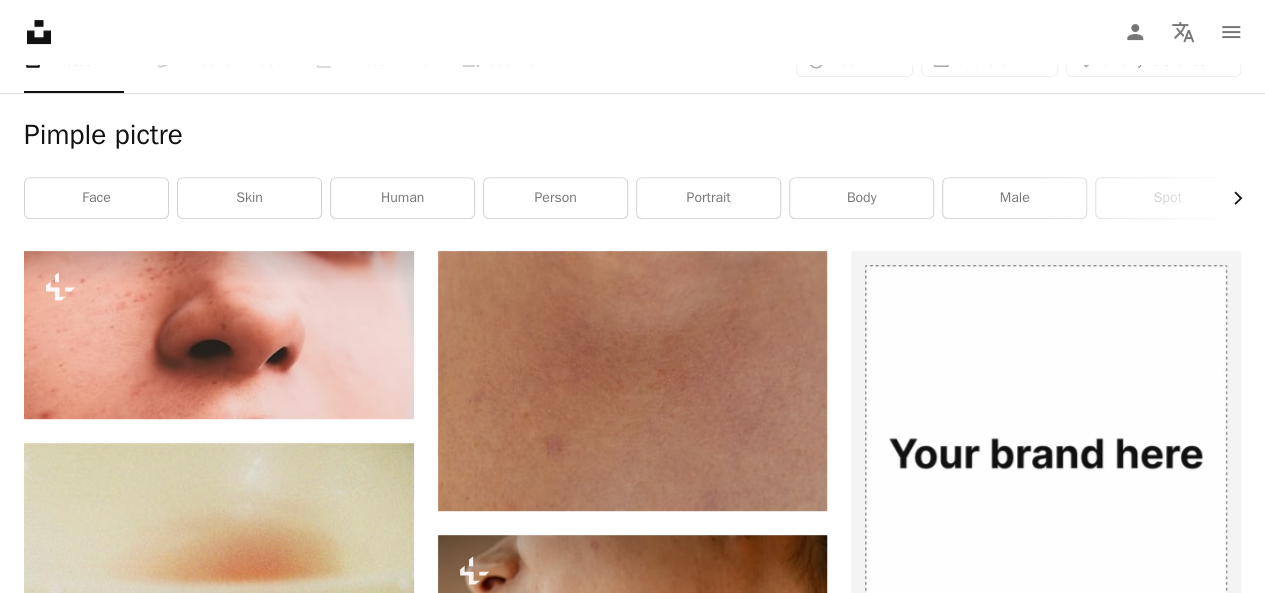 click on "Chevron right" at bounding box center (1230, 198) 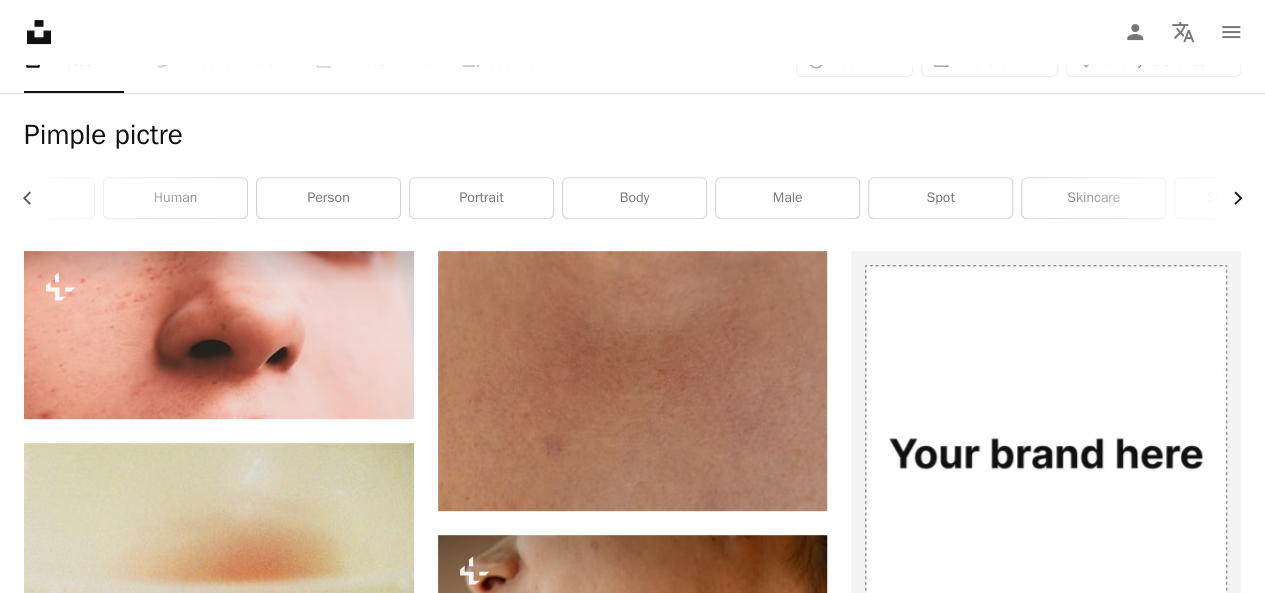 click on "Chevron right" at bounding box center (1230, 198) 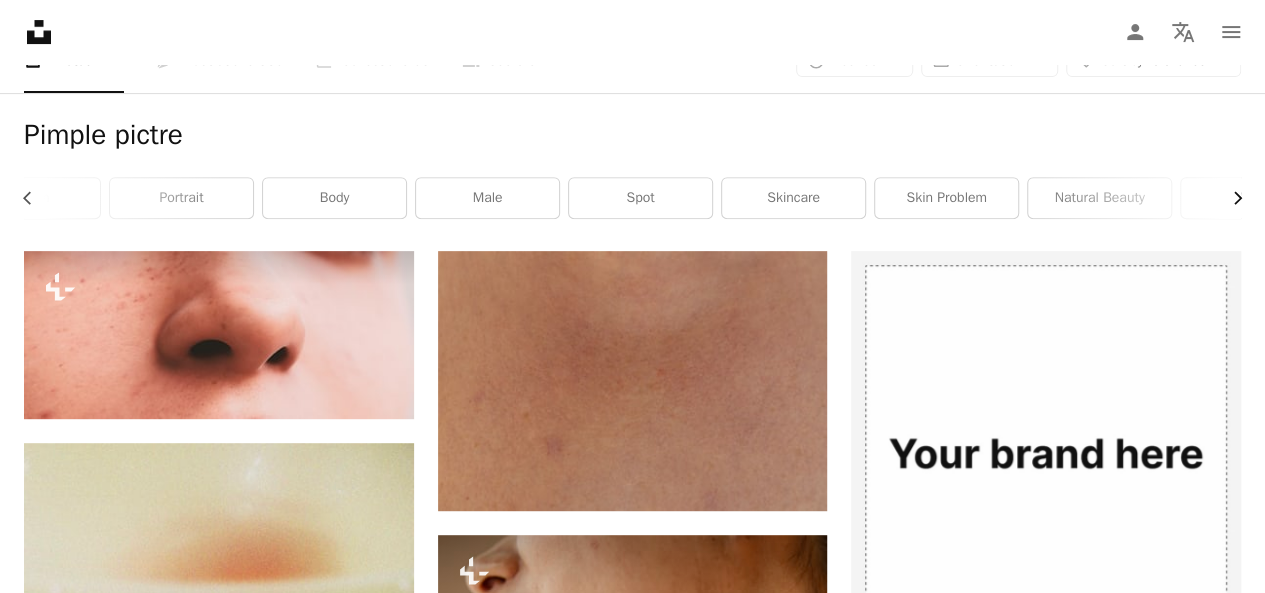 click on "Chevron right" at bounding box center (1230, 198) 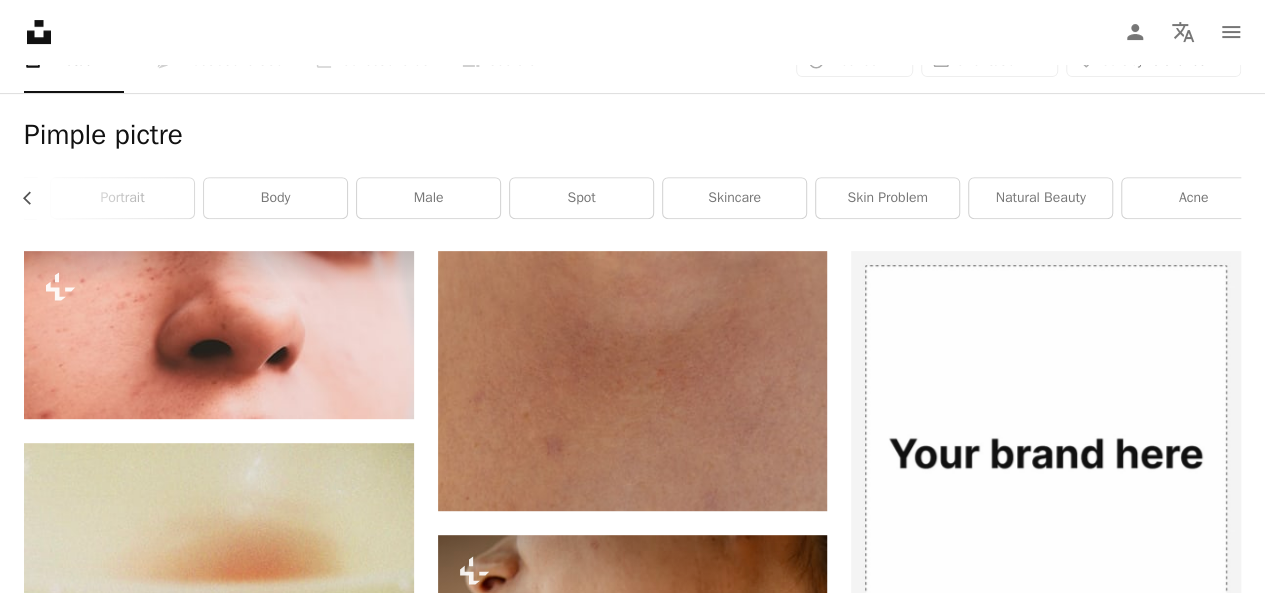 scroll, scrollTop: 0, scrollLeft: 611, axis: horizontal 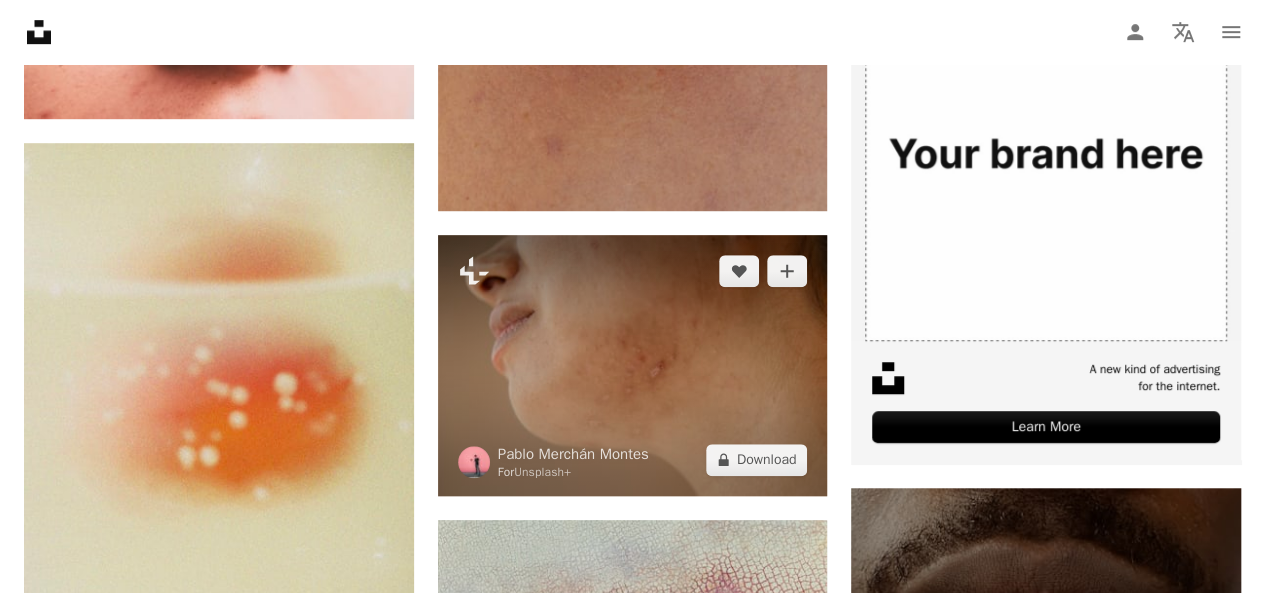 click at bounding box center (633, 365) 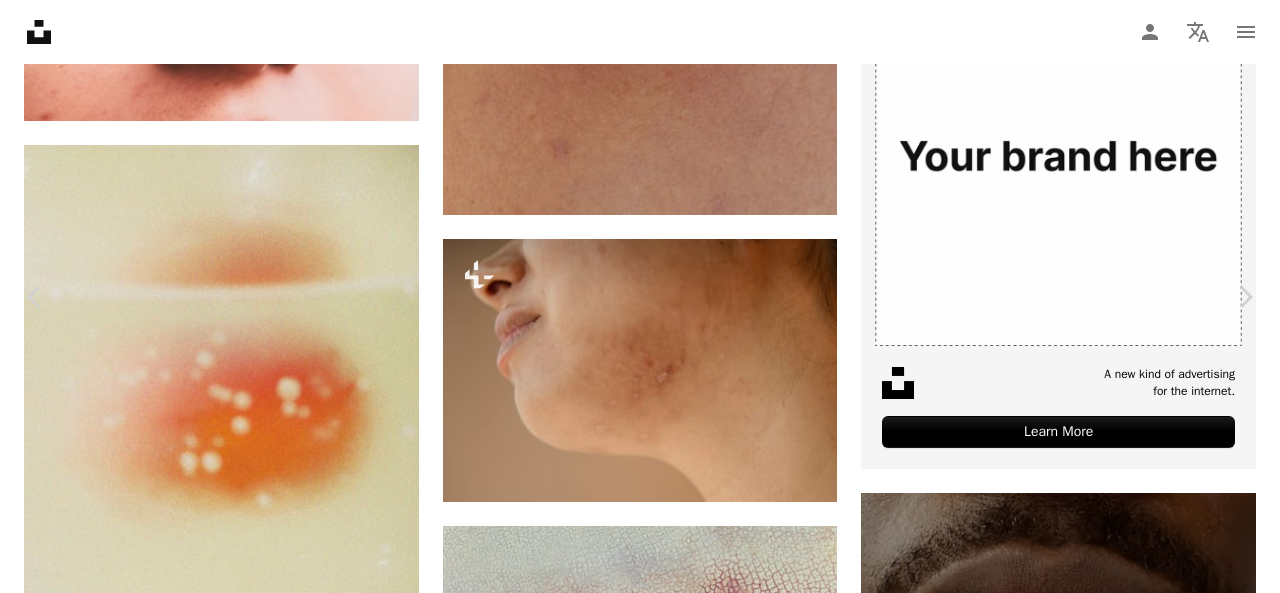click on "An X shape" at bounding box center (20, 20) 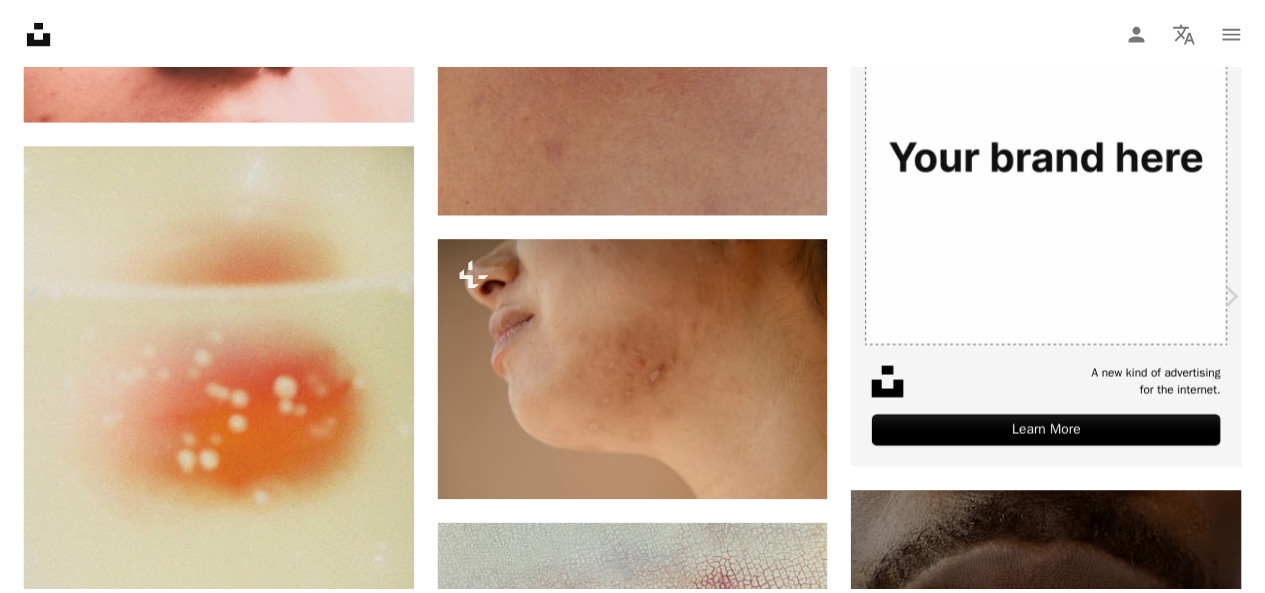 scroll, scrollTop: 0, scrollLeft: 596, axis: horizontal 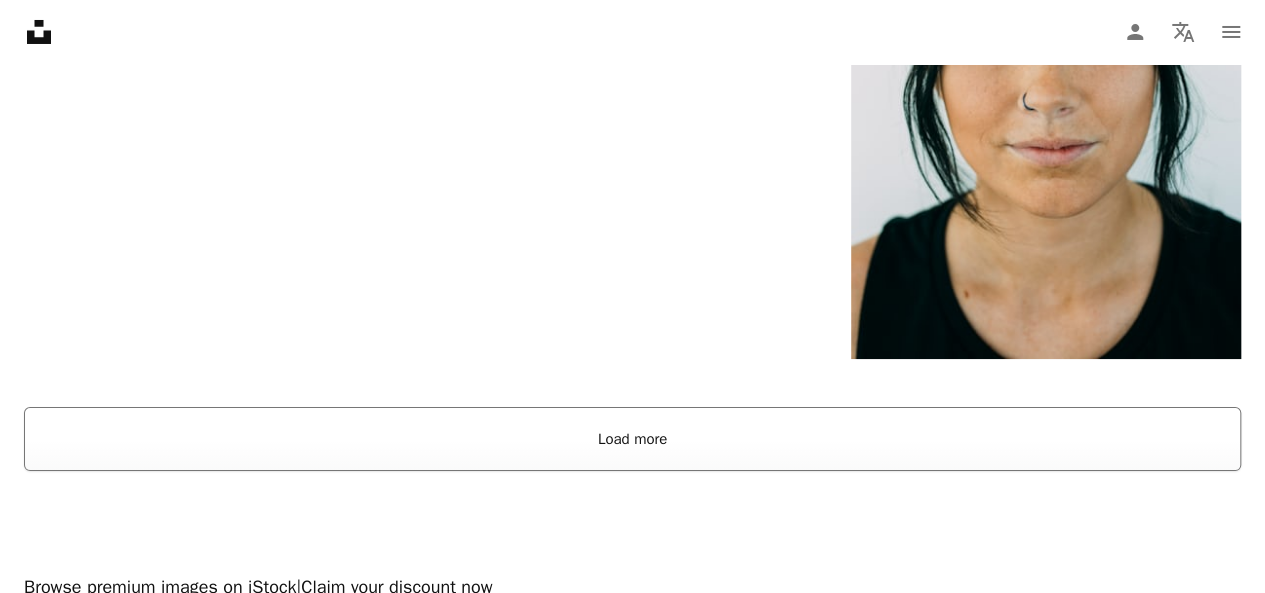 click on "Load more" at bounding box center [632, 439] 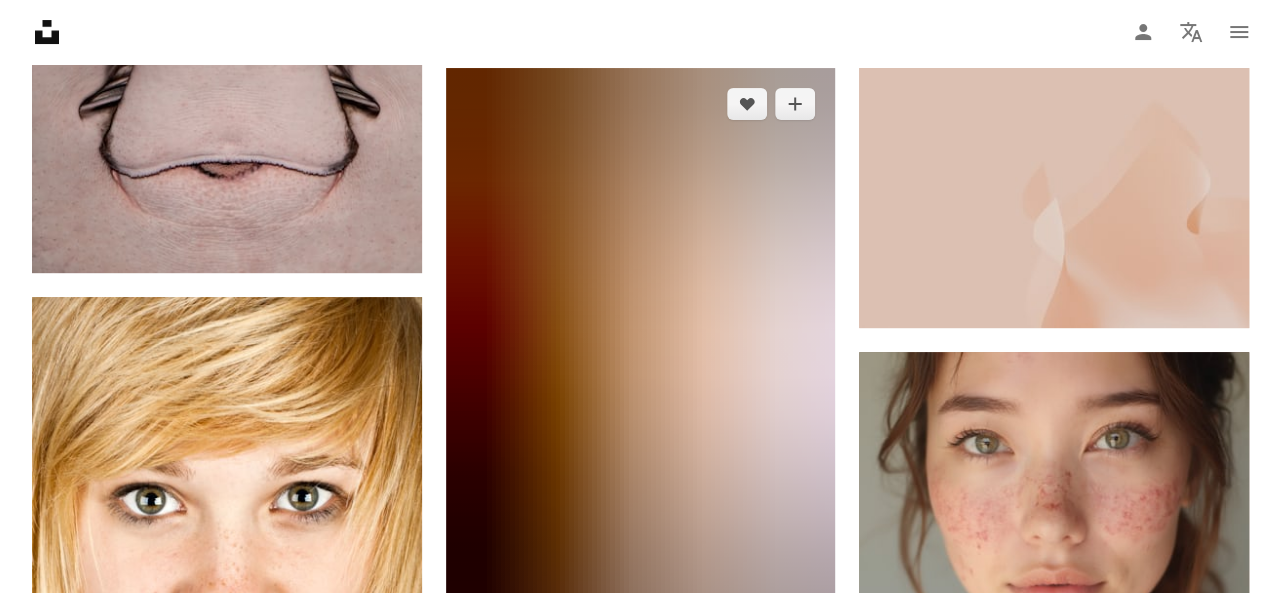 scroll, scrollTop: 4200, scrollLeft: 0, axis: vertical 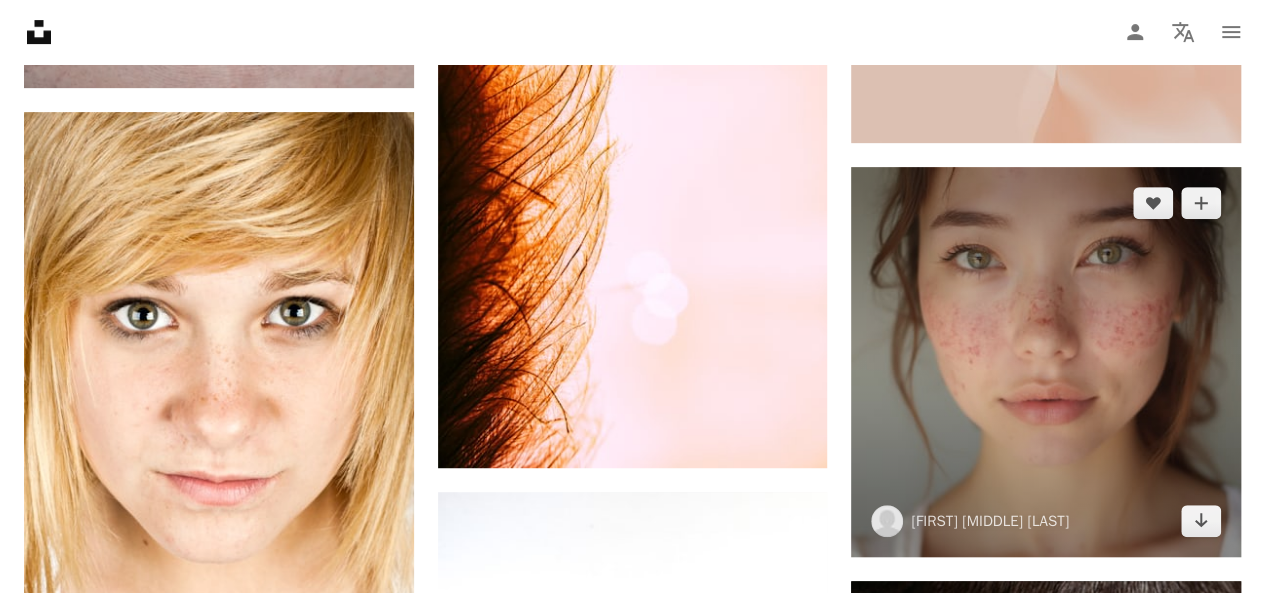 click at bounding box center [1046, 362] 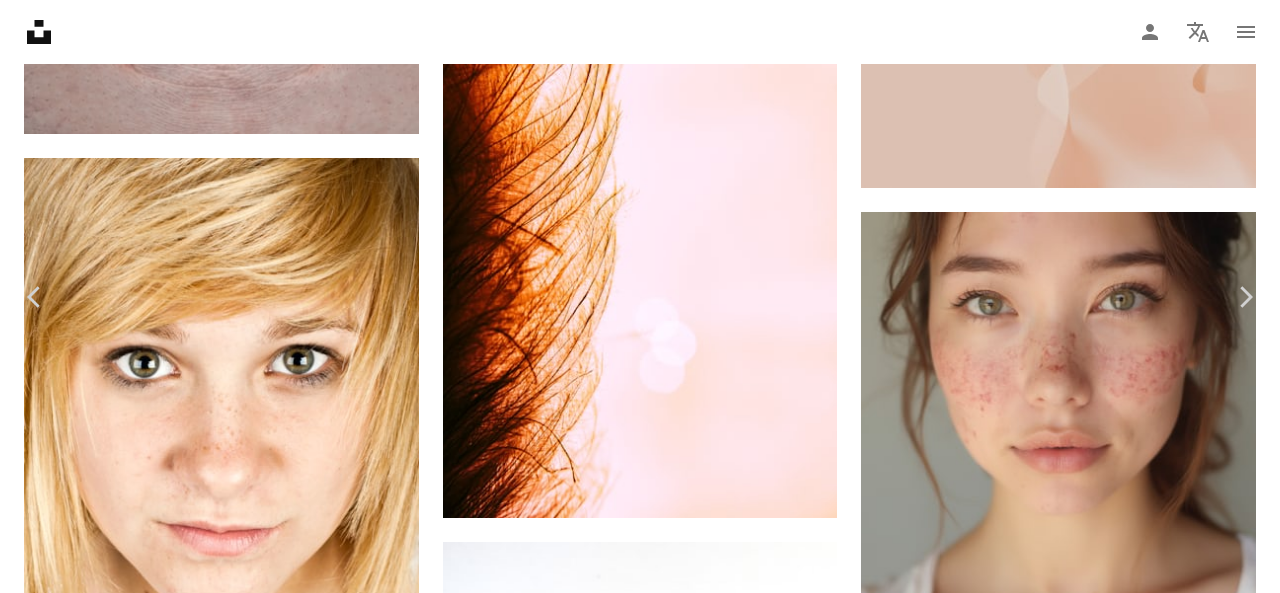 click 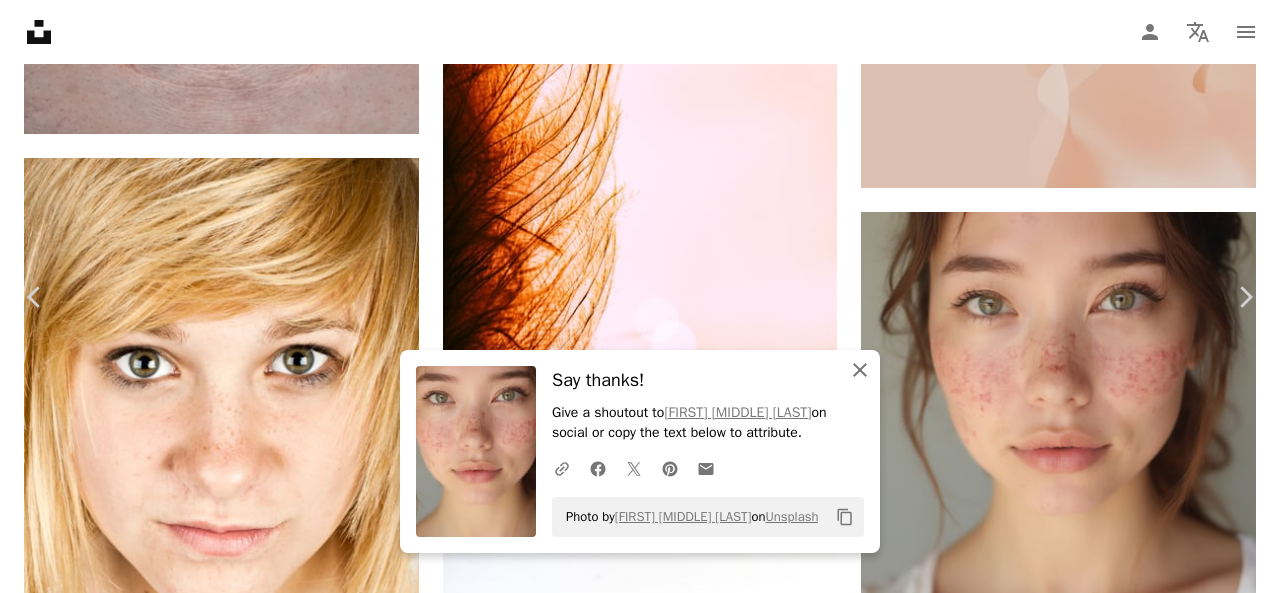 drag, startPoint x: 856, startPoint y: 373, endPoint x: 839, endPoint y: 373, distance: 17 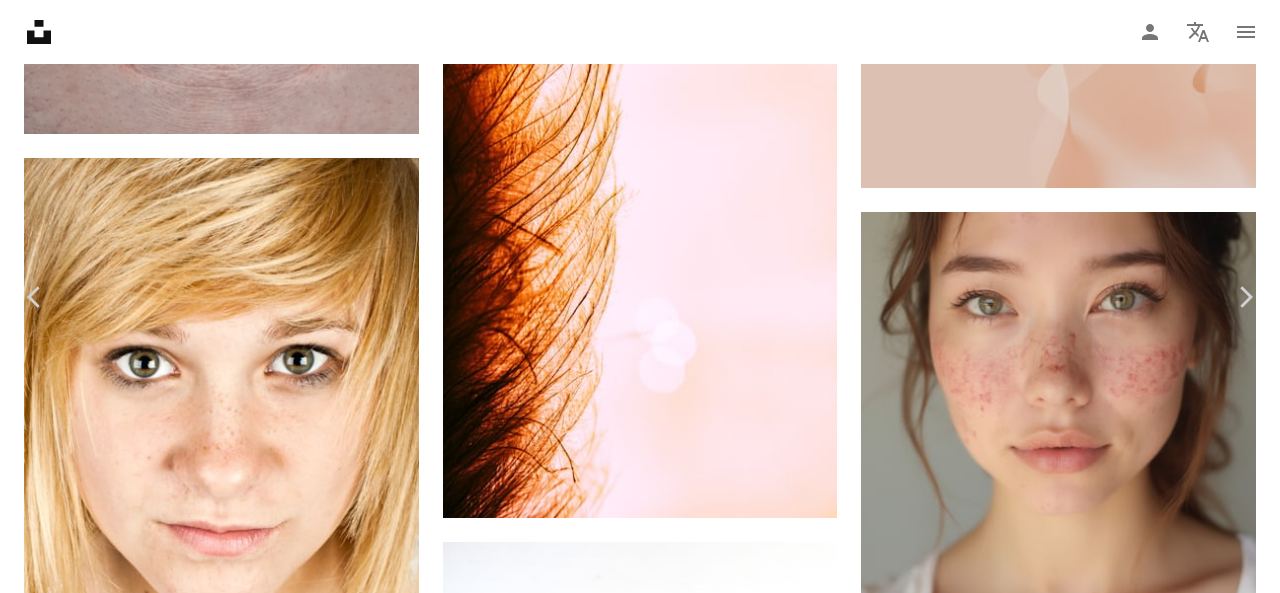 scroll, scrollTop: 500, scrollLeft: 0, axis: vertical 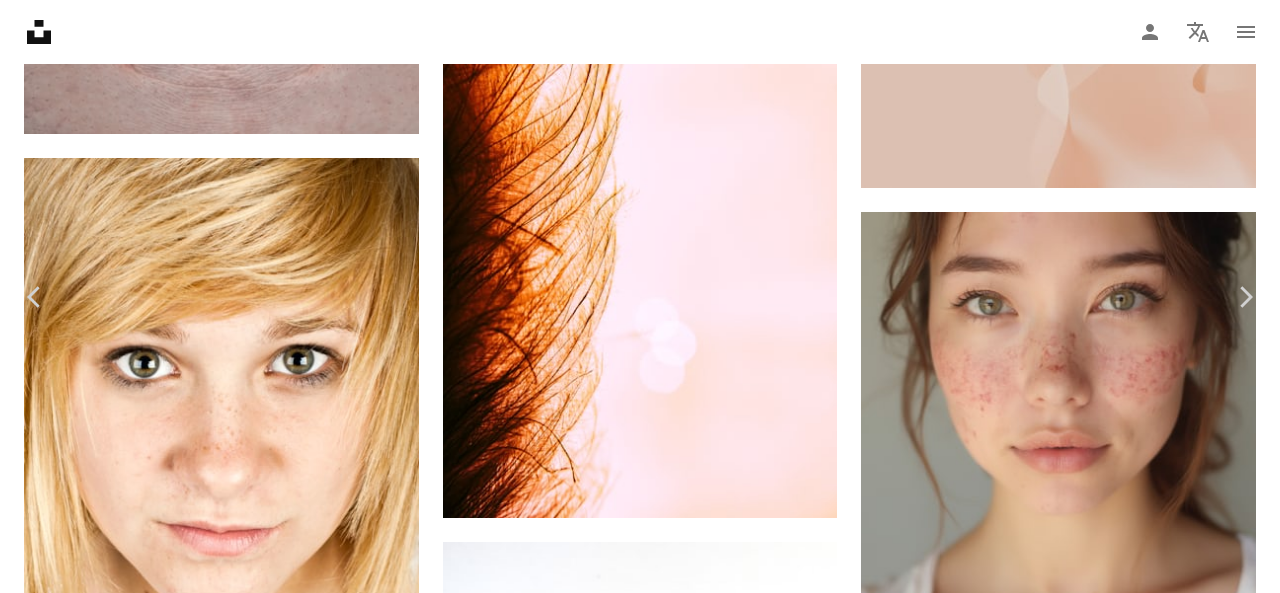 click at bounding box center (219, 3406) 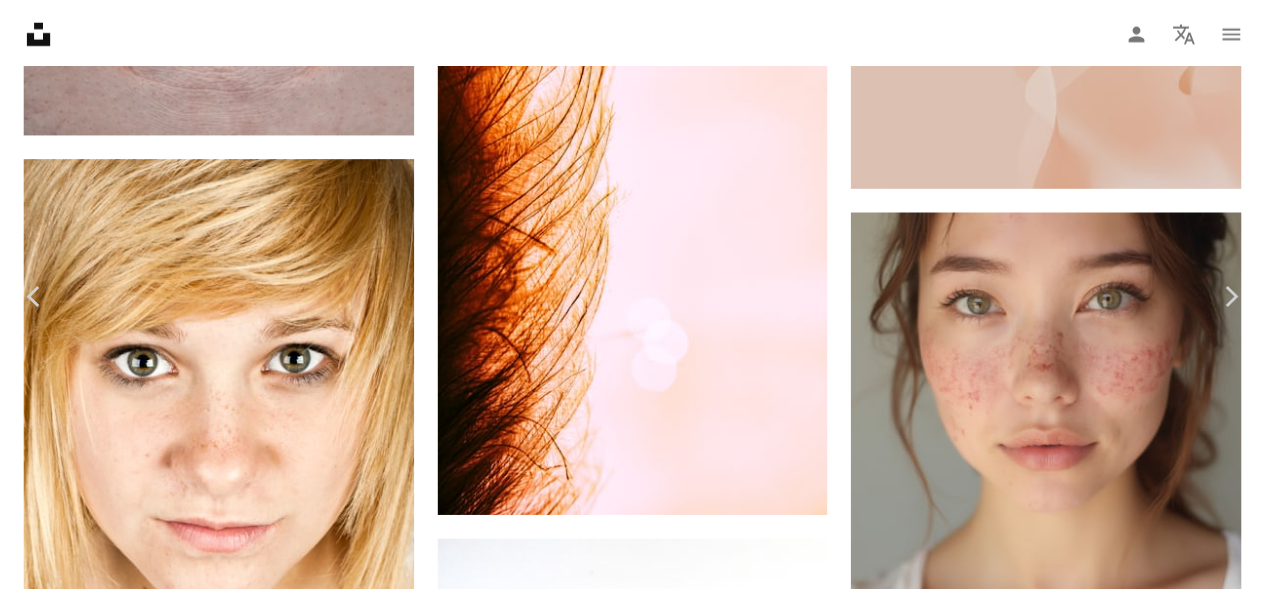 scroll, scrollTop: 0, scrollLeft: 0, axis: both 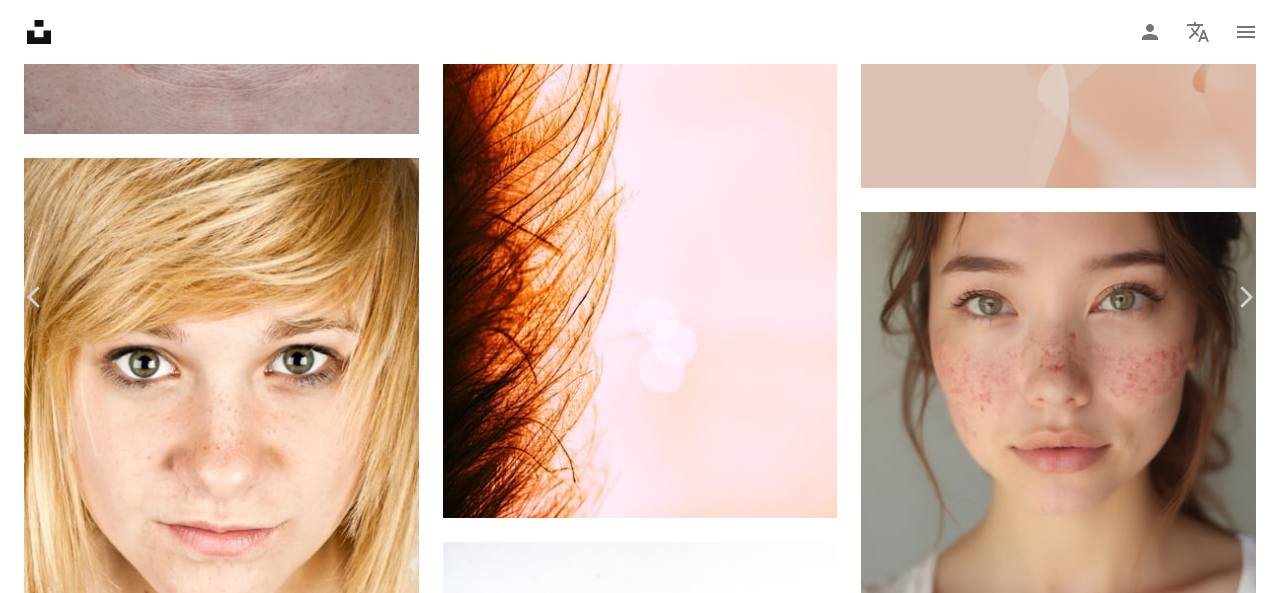 click on "An X shape" at bounding box center (20, 20) 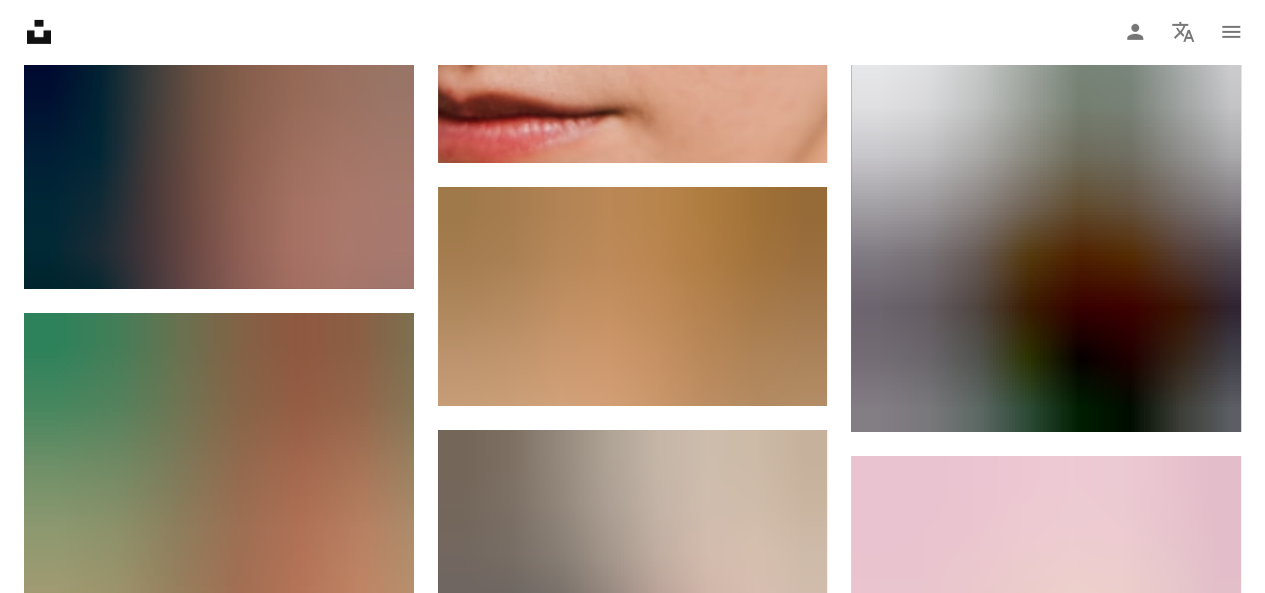scroll, scrollTop: 48300, scrollLeft: 0, axis: vertical 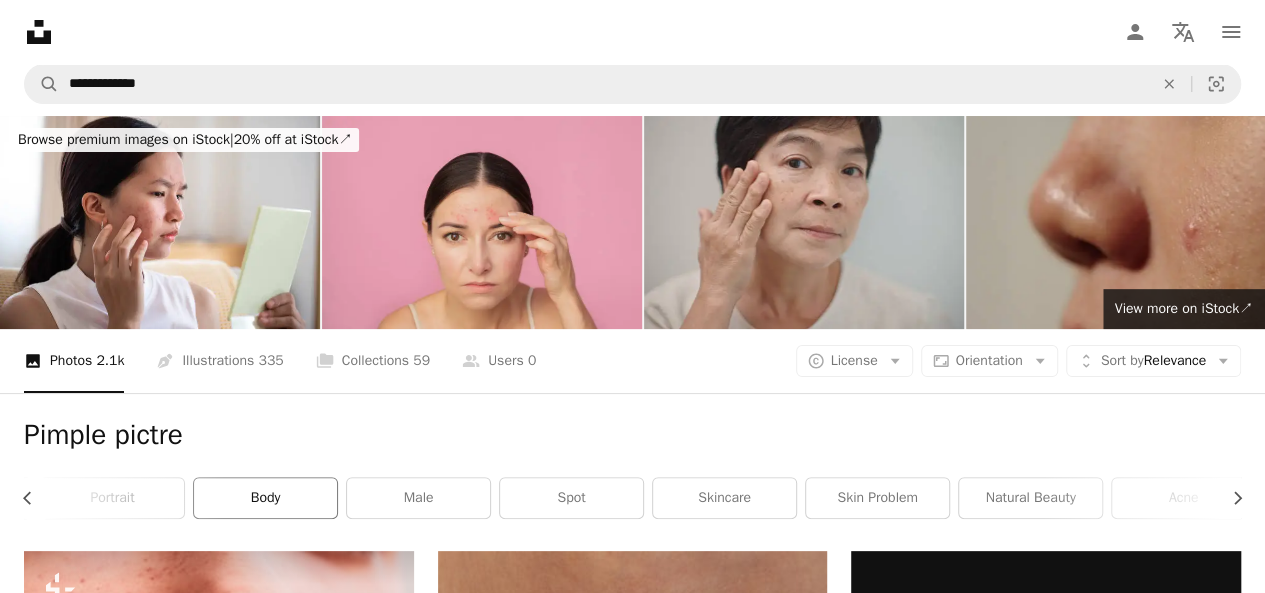 click on "body" at bounding box center [265, 498] 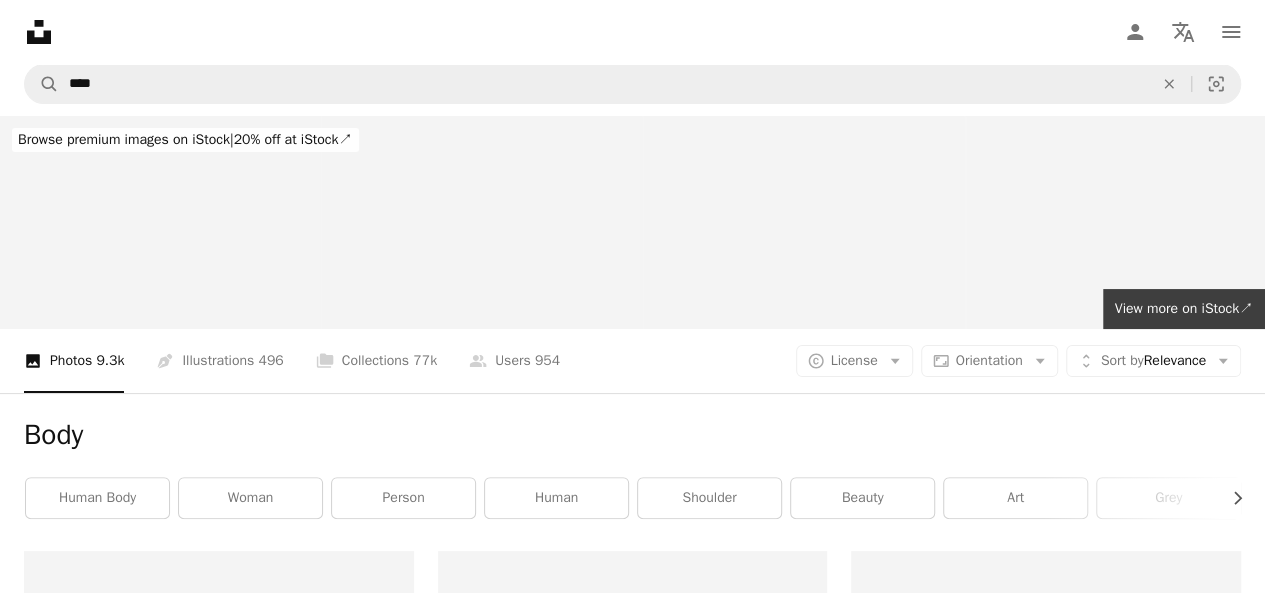 scroll, scrollTop: 0, scrollLeft: 0, axis: both 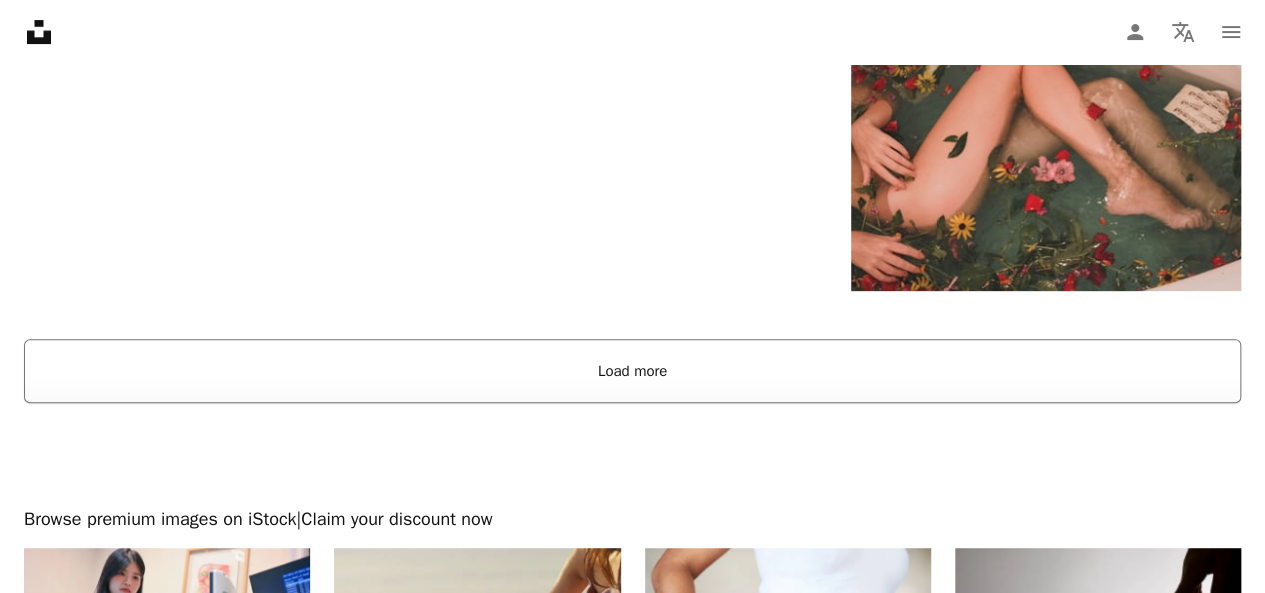 click on "Load more" at bounding box center (632, 371) 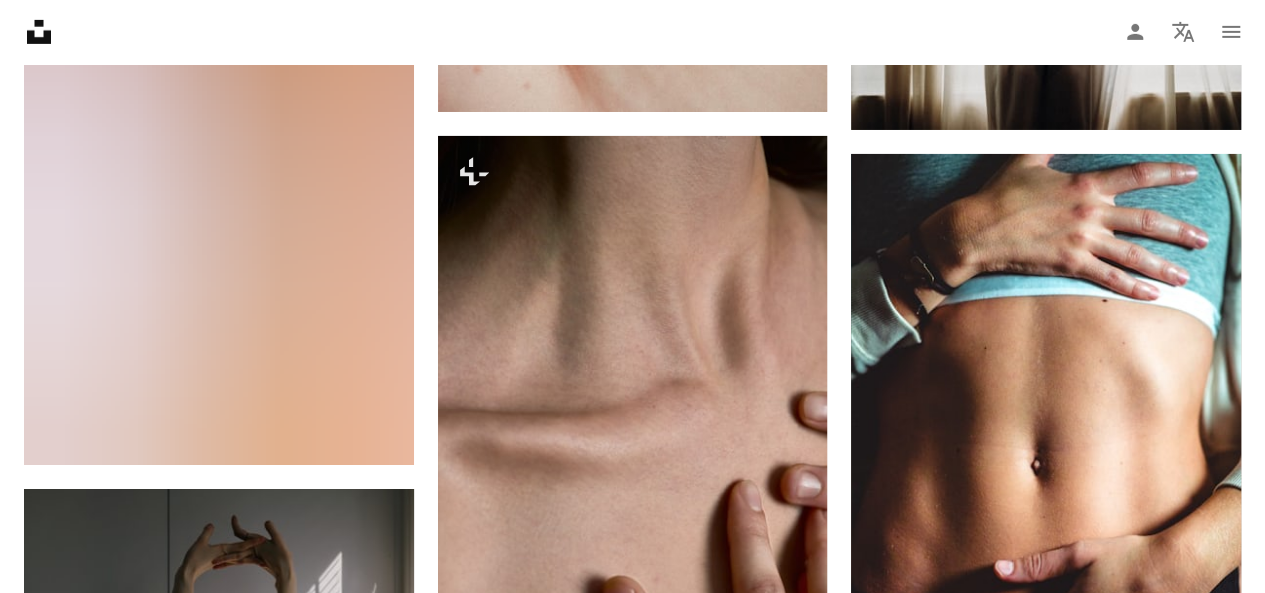 scroll, scrollTop: 7300, scrollLeft: 0, axis: vertical 